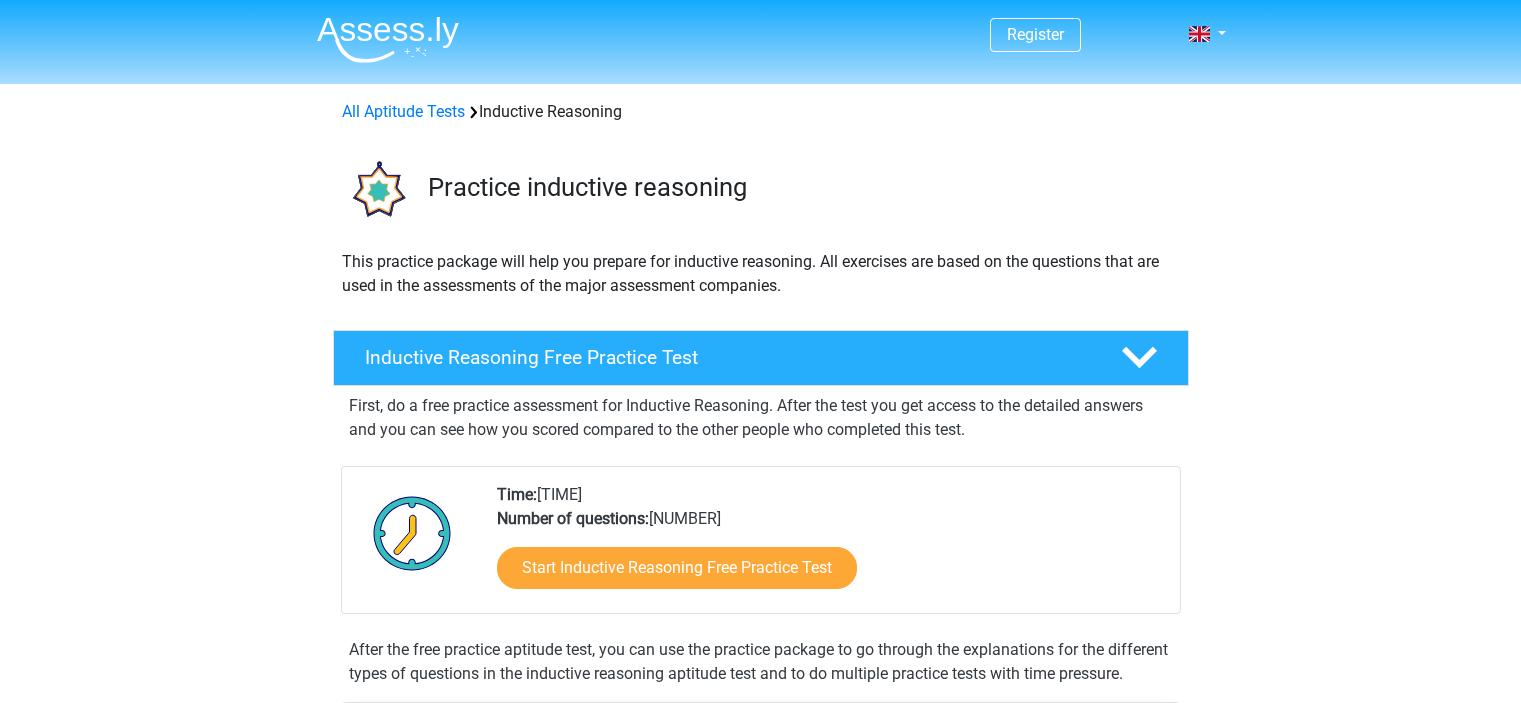 scroll, scrollTop: 0, scrollLeft: 0, axis: both 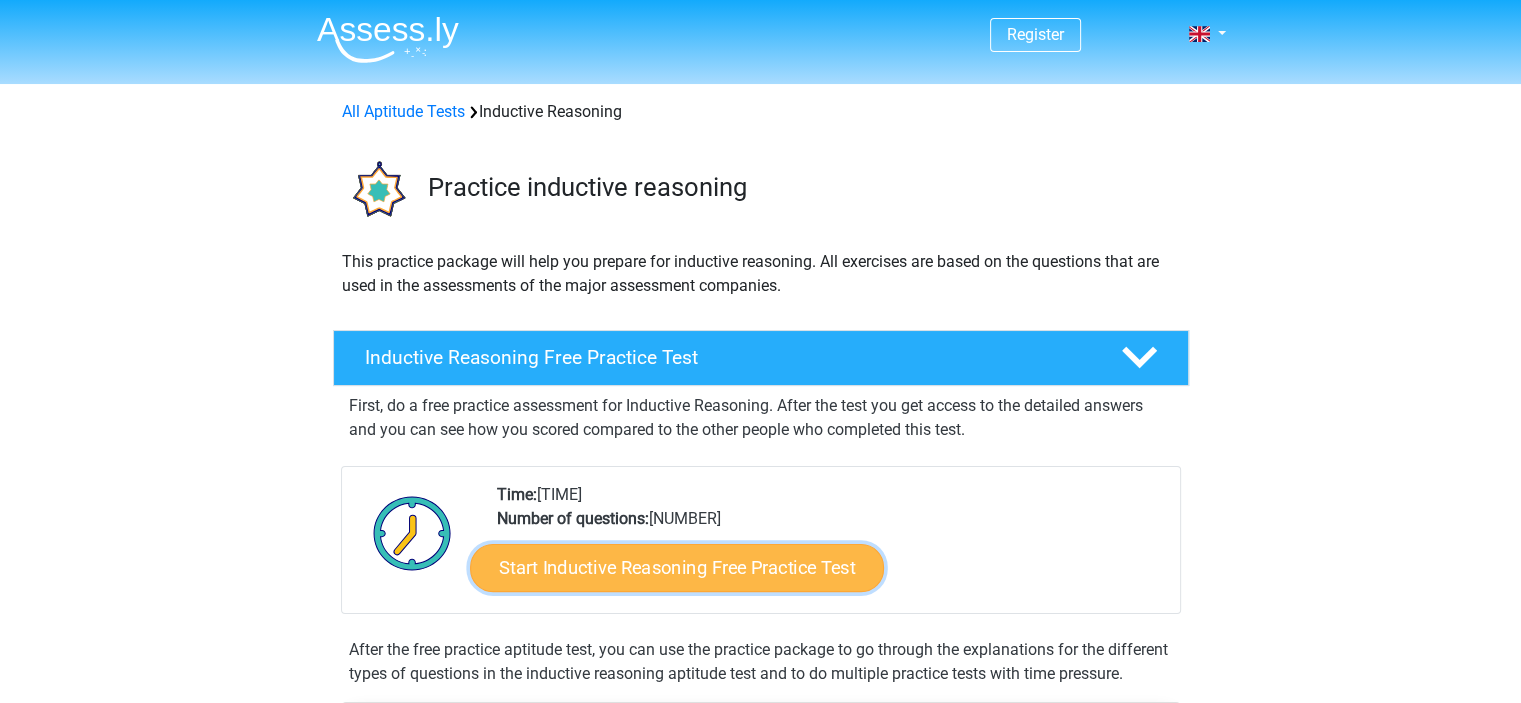click on "Start Inductive Reasoning
Free Practice Test" at bounding box center [677, 567] 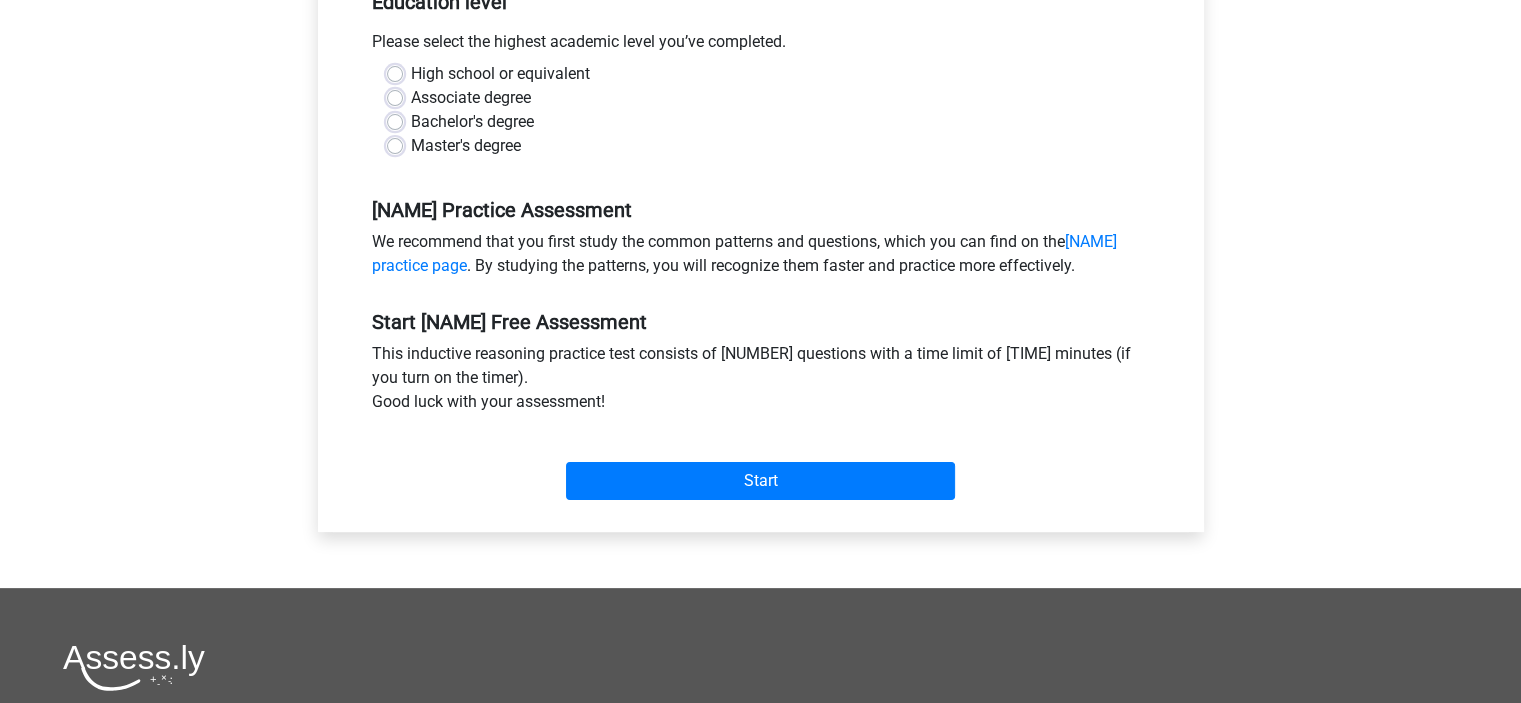 scroll, scrollTop: 600, scrollLeft: 0, axis: vertical 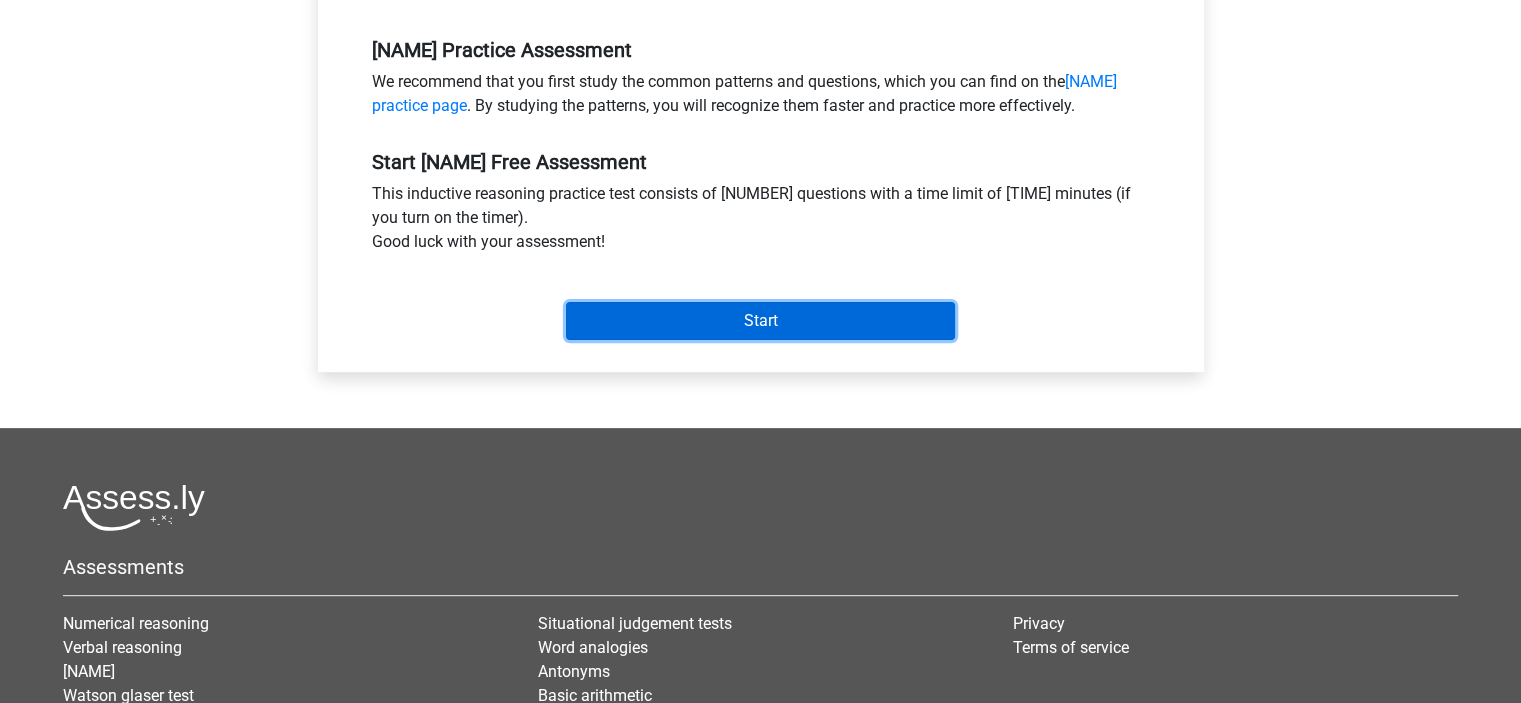click on "Start" at bounding box center [760, 321] 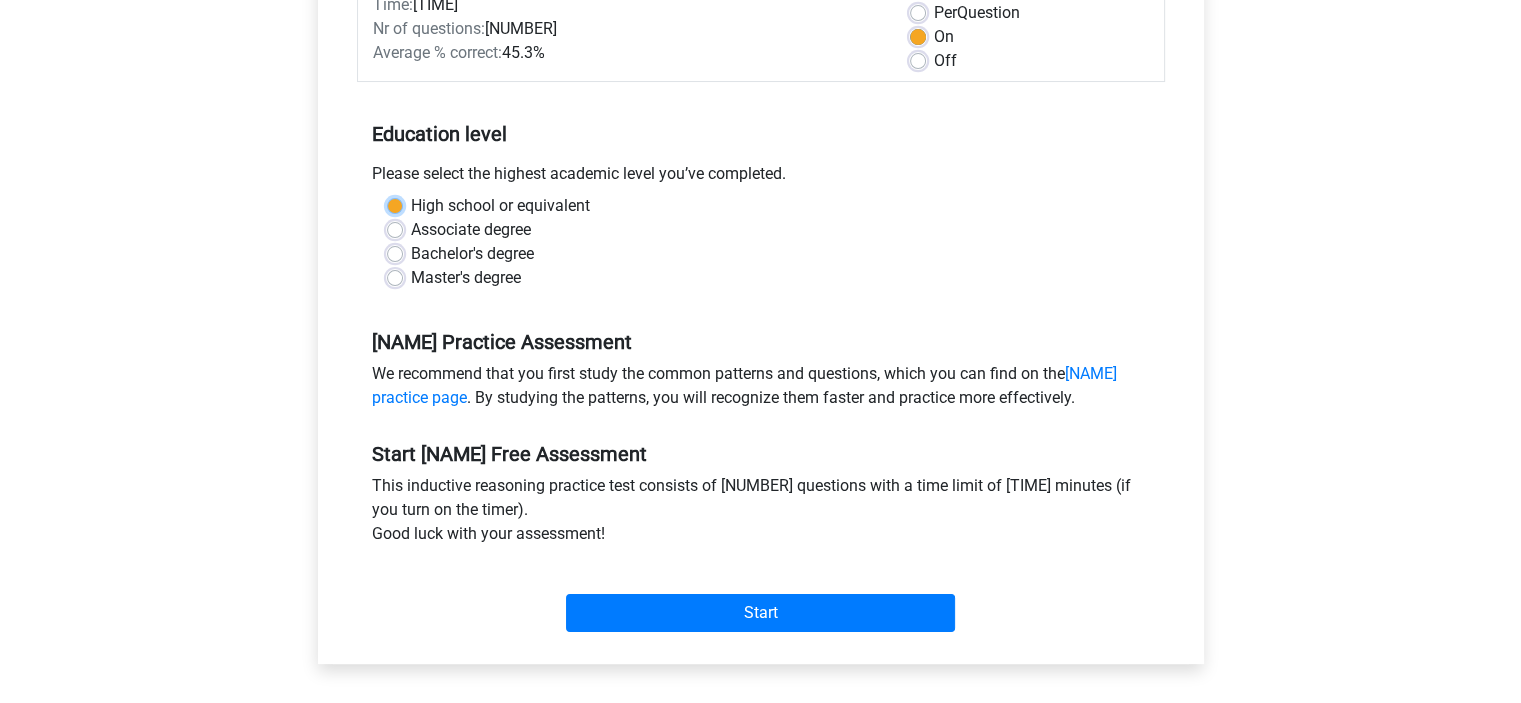 scroll, scrollTop: 301, scrollLeft: 0, axis: vertical 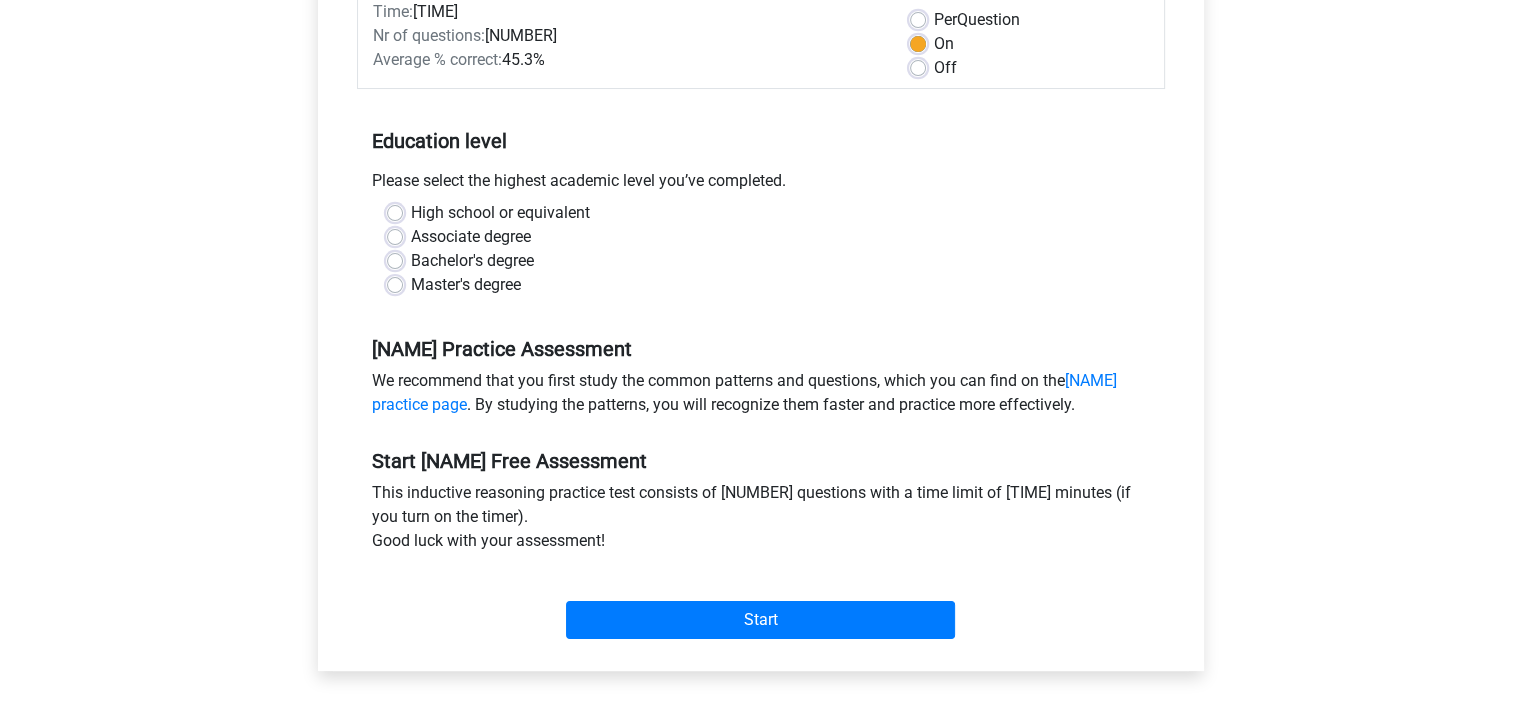 click on "Master's degree" at bounding box center (466, 285) 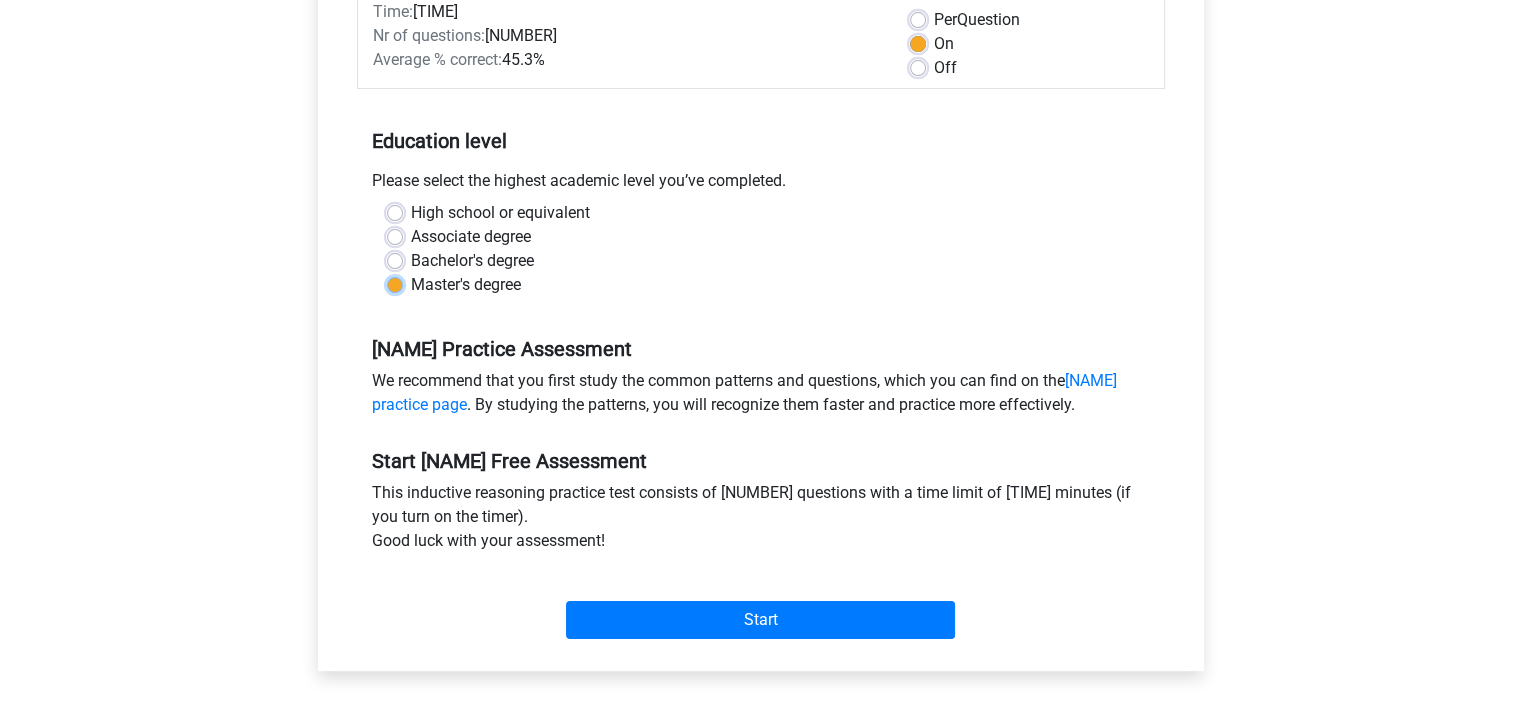 click on "Master's degree" at bounding box center (395, 283) 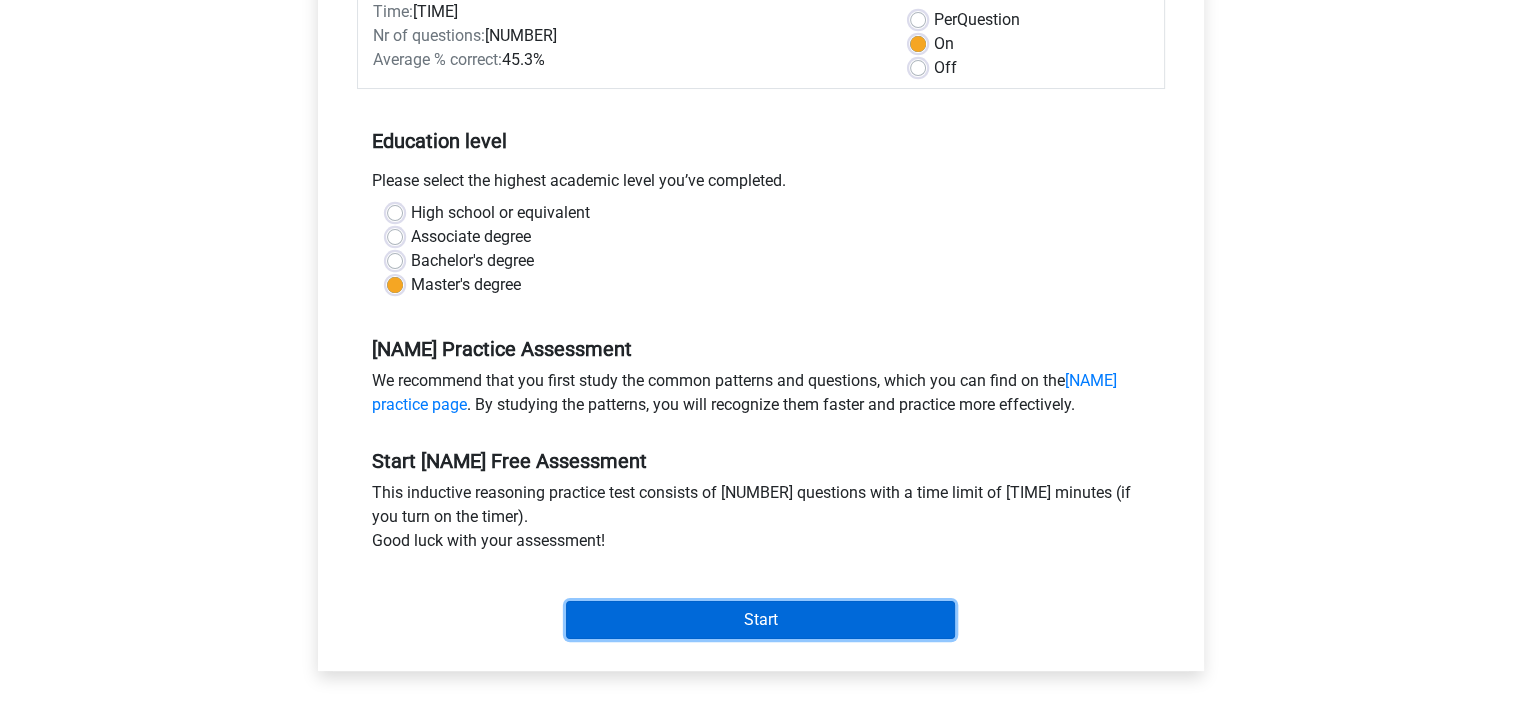 click on "Start" at bounding box center [760, 620] 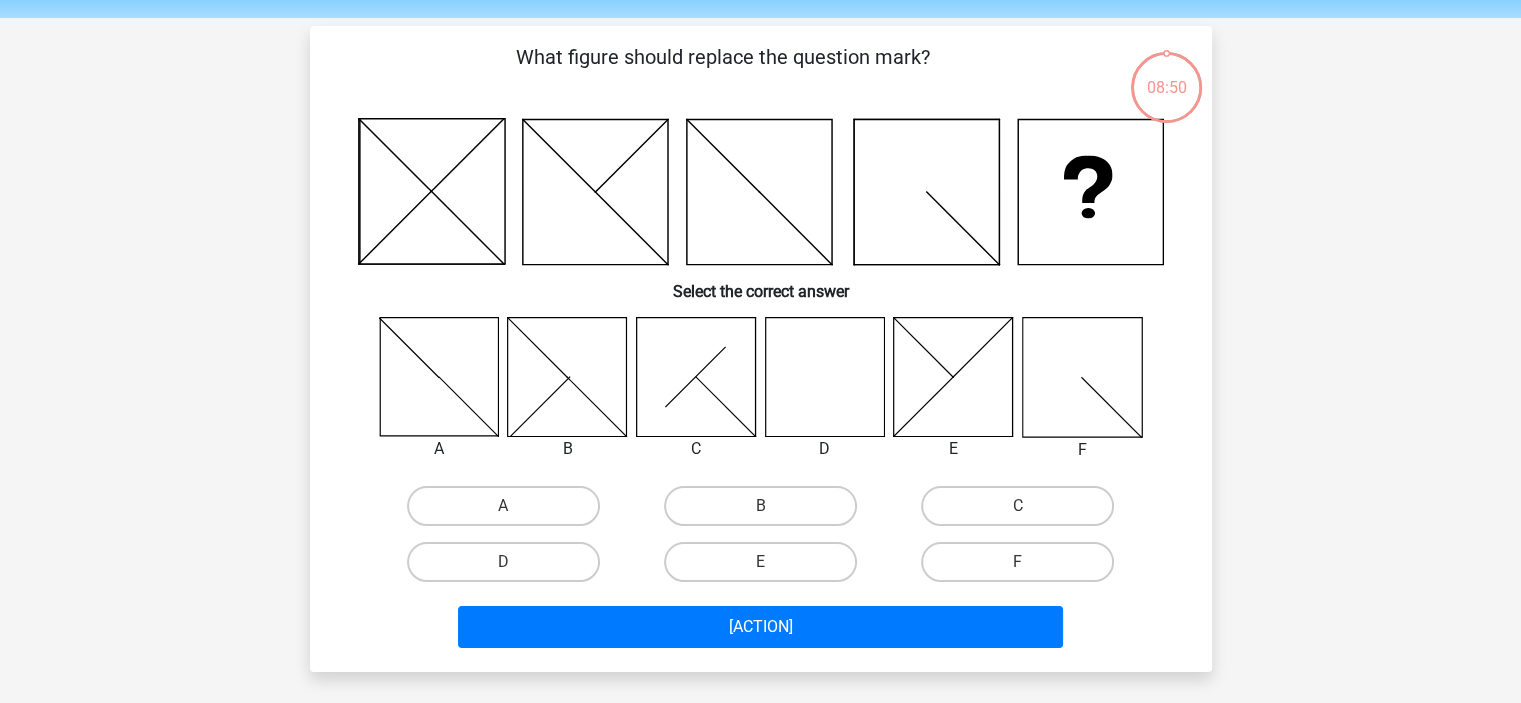 scroll, scrollTop: 100, scrollLeft: 0, axis: vertical 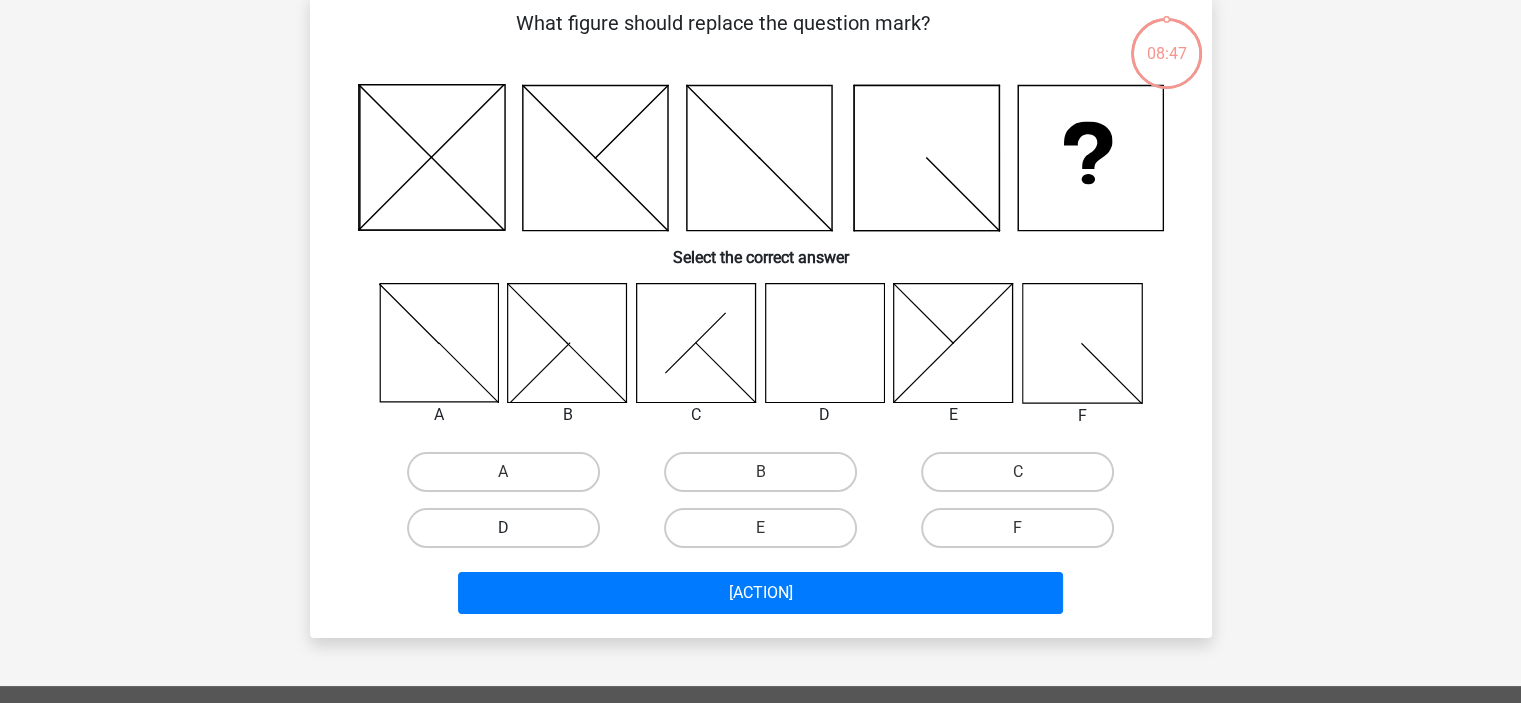 click on "D" at bounding box center [503, 528] 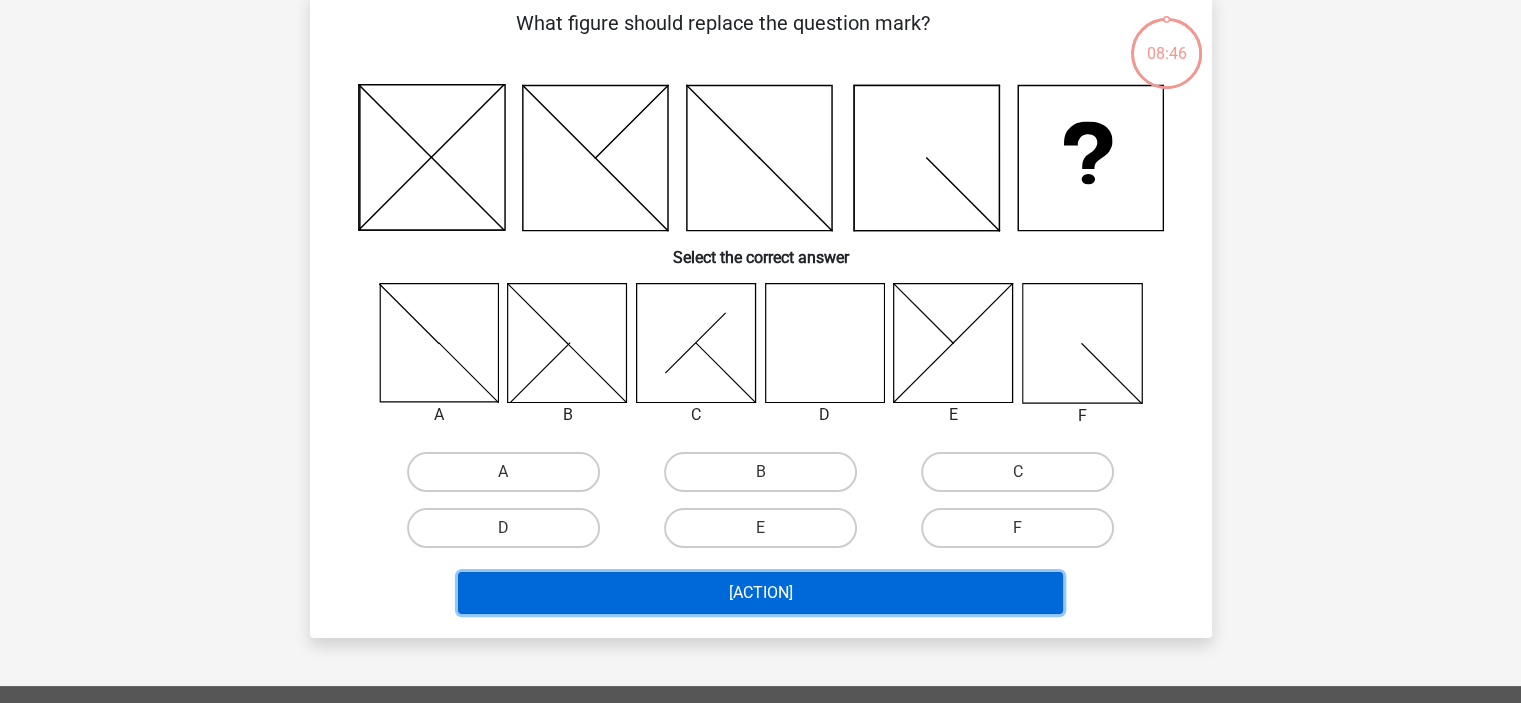 click on "Next Question" at bounding box center (760, 593) 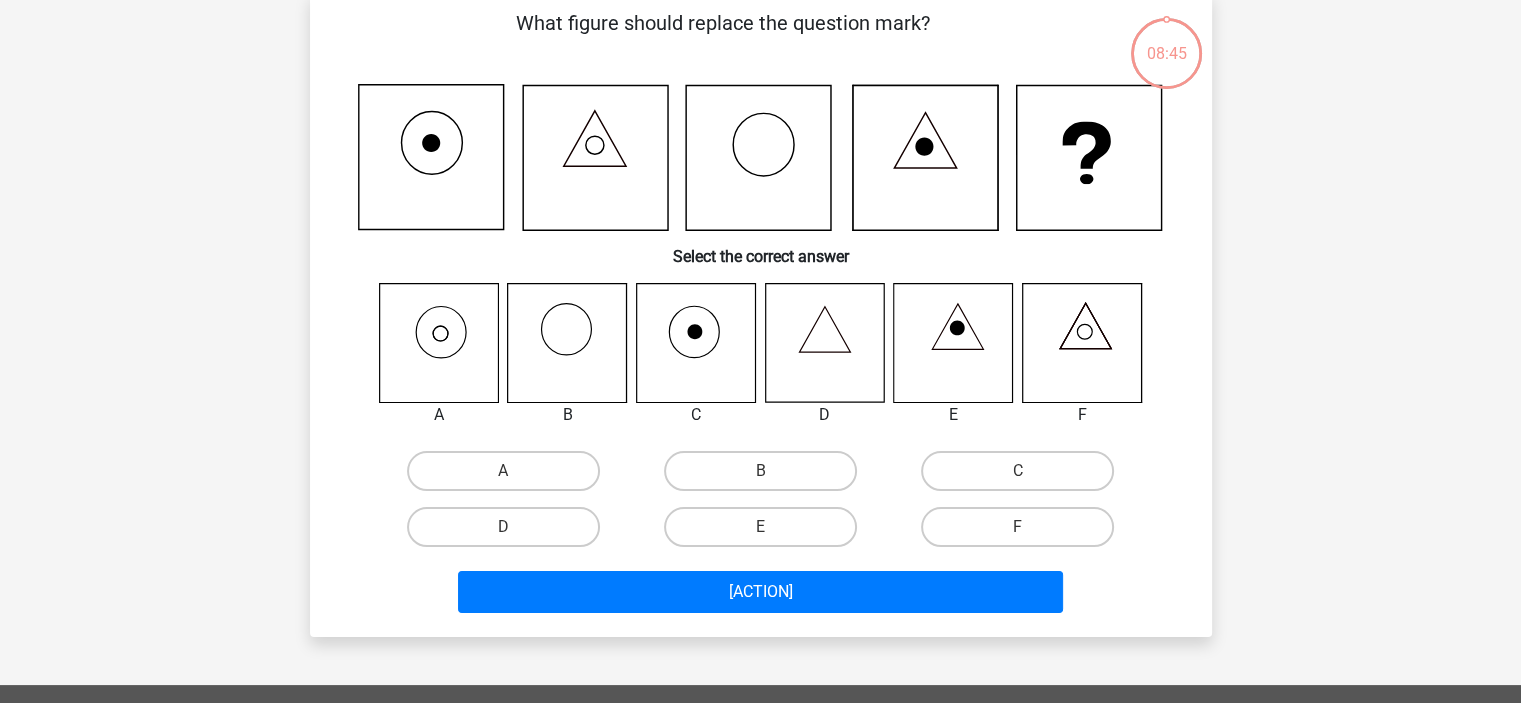 scroll, scrollTop: 92, scrollLeft: 0, axis: vertical 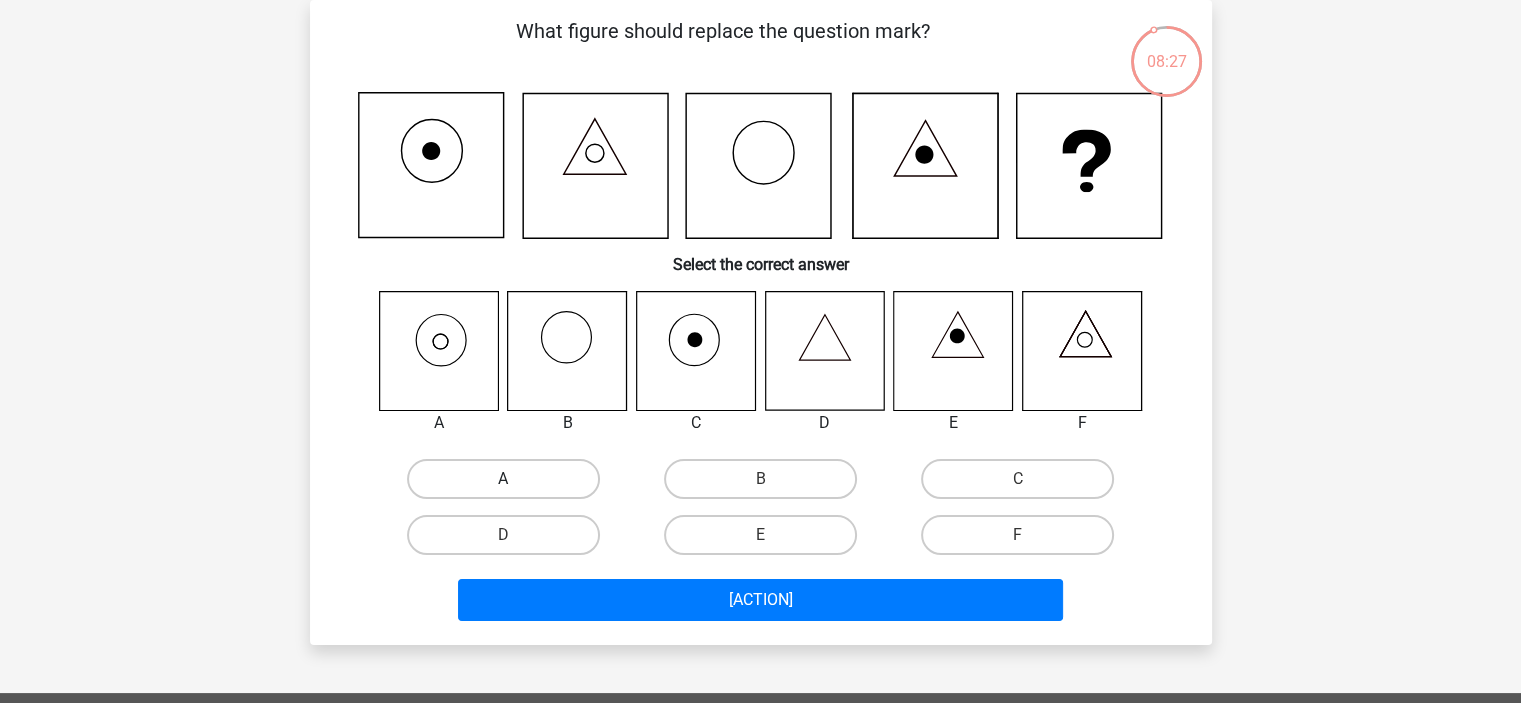 click on "A" at bounding box center [503, 479] 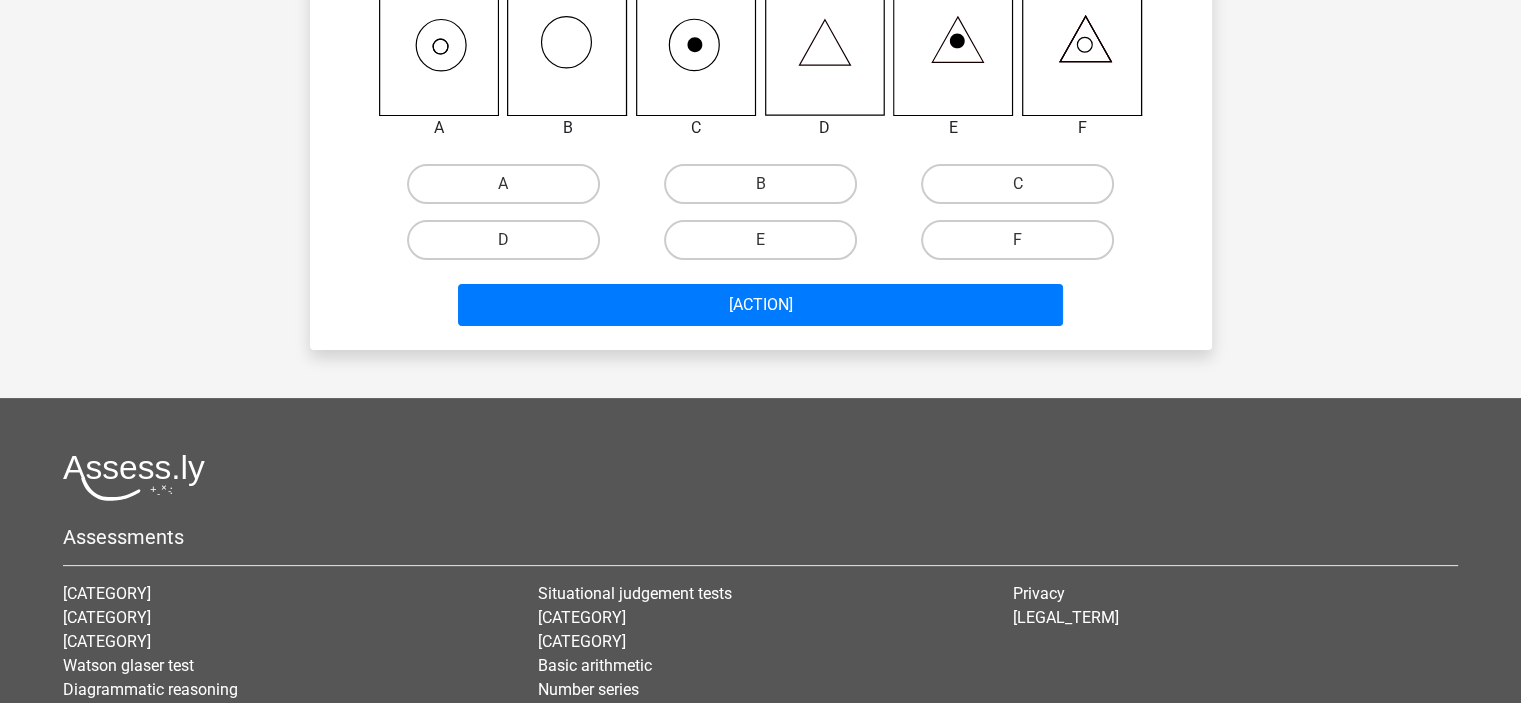 scroll, scrollTop: 392, scrollLeft: 0, axis: vertical 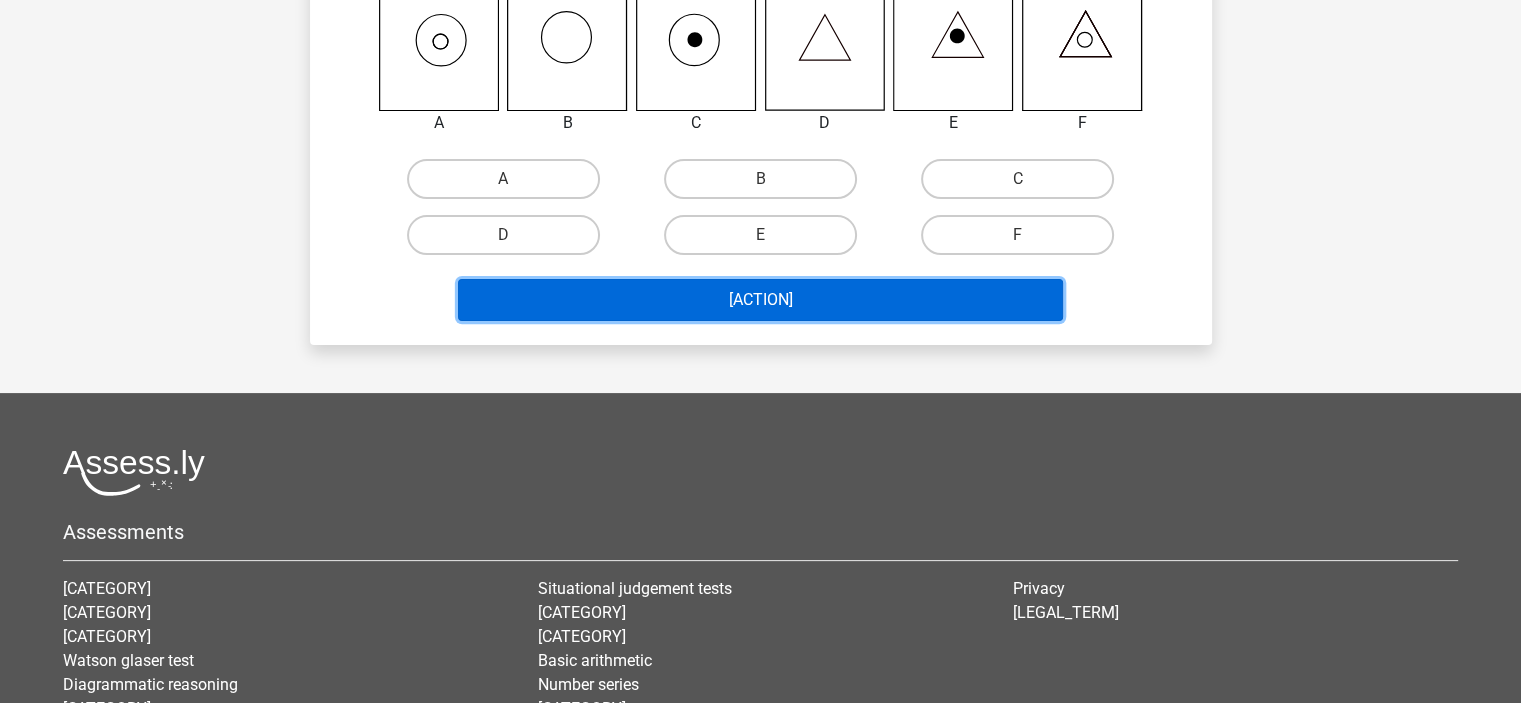click on "Next Question" at bounding box center [760, 300] 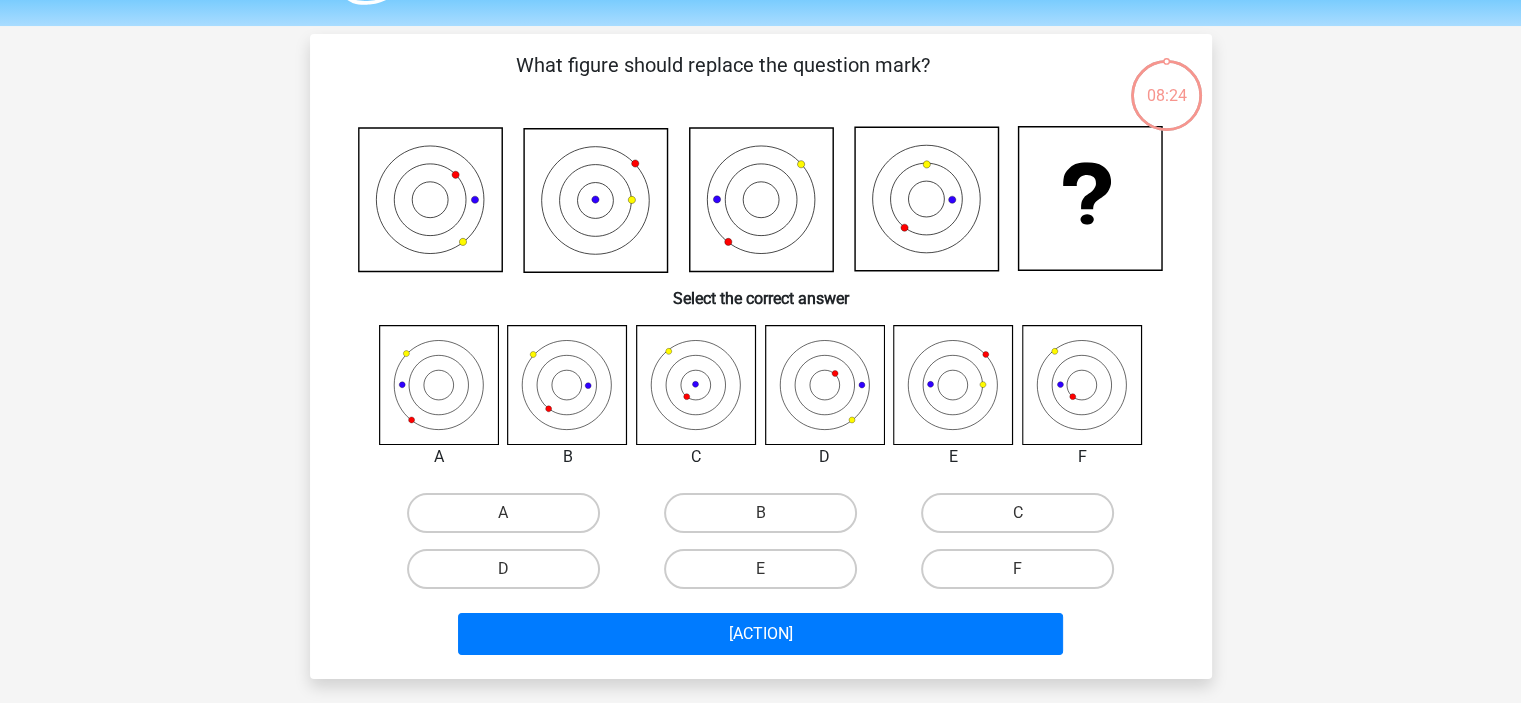 scroll, scrollTop: 0, scrollLeft: 0, axis: both 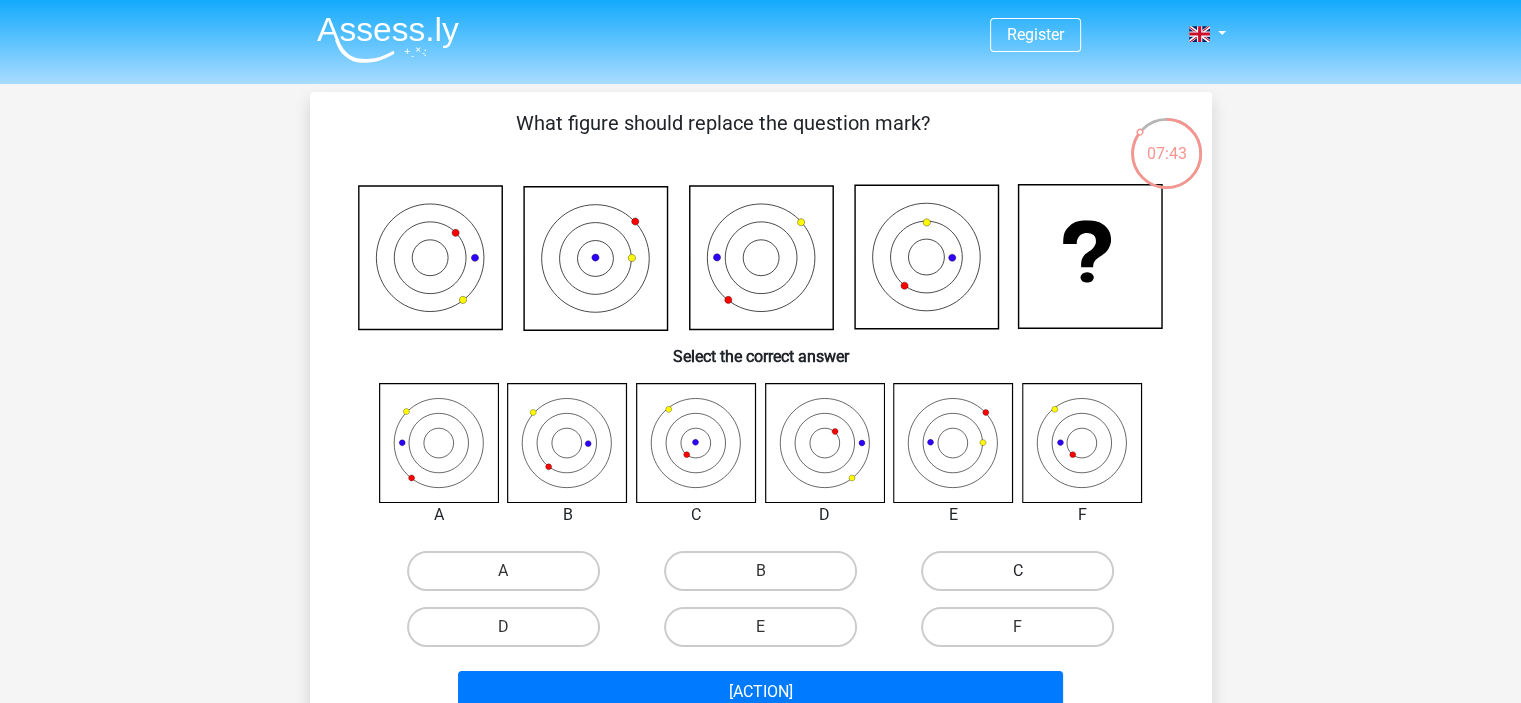 click on "C" at bounding box center (1017, 571) 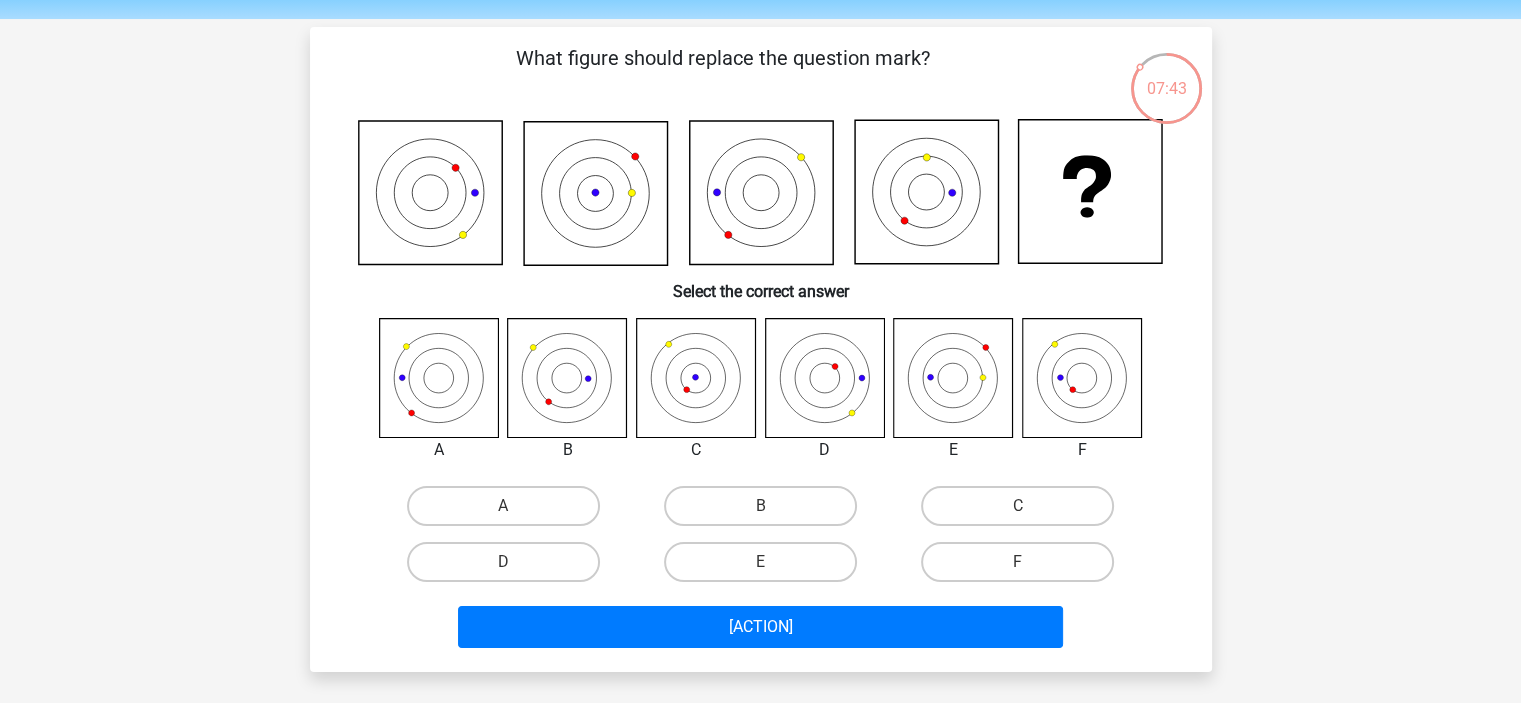 scroll, scrollTop: 200, scrollLeft: 0, axis: vertical 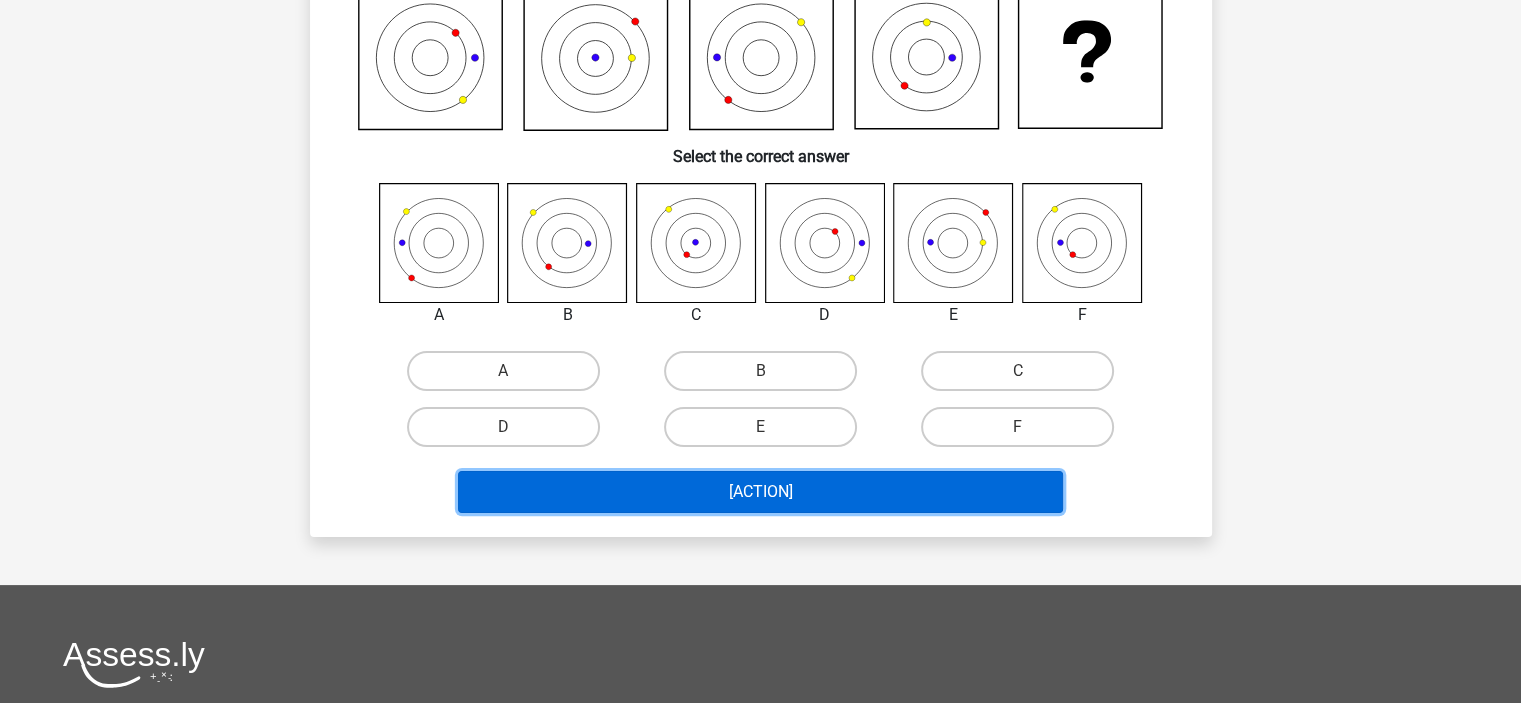 click on "Next Question" at bounding box center (760, 492) 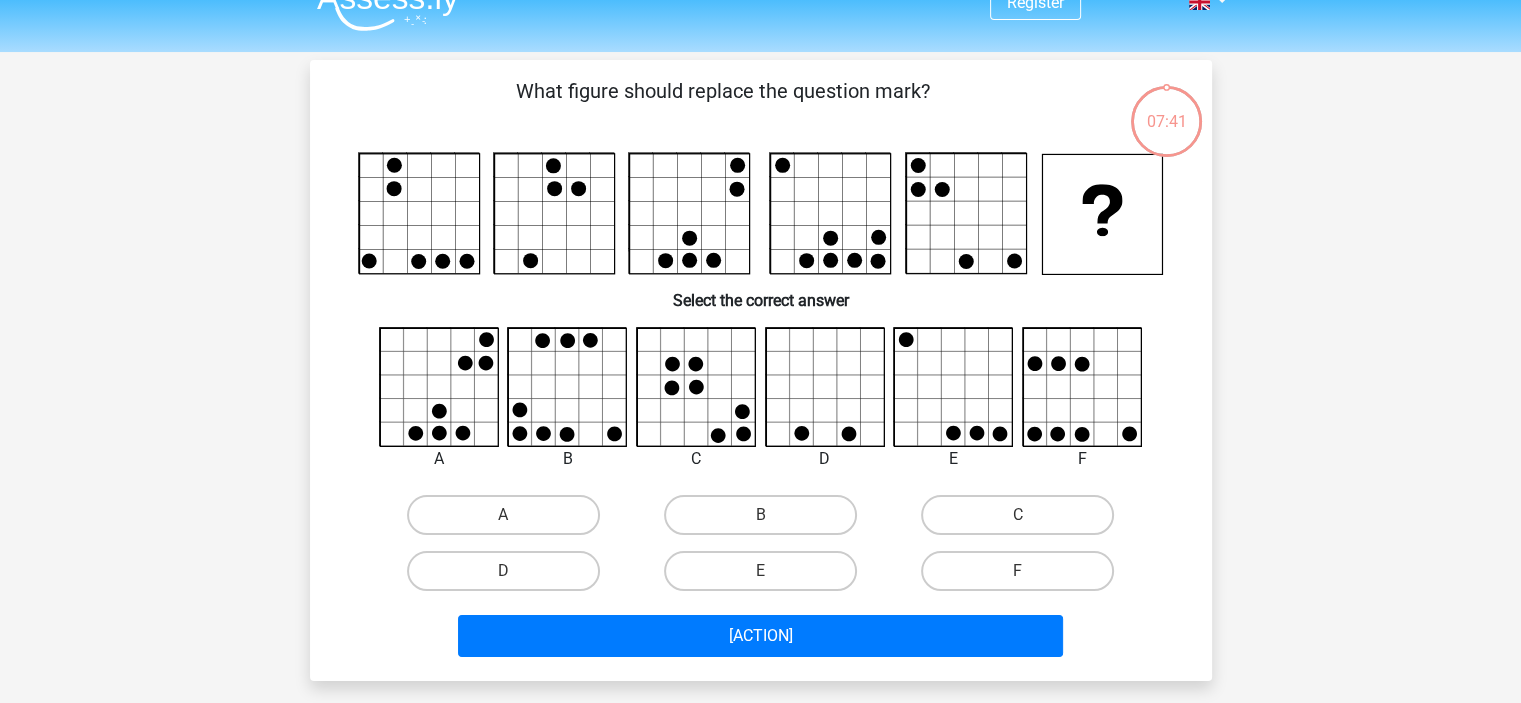 scroll, scrollTop: 0, scrollLeft: 0, axis: both 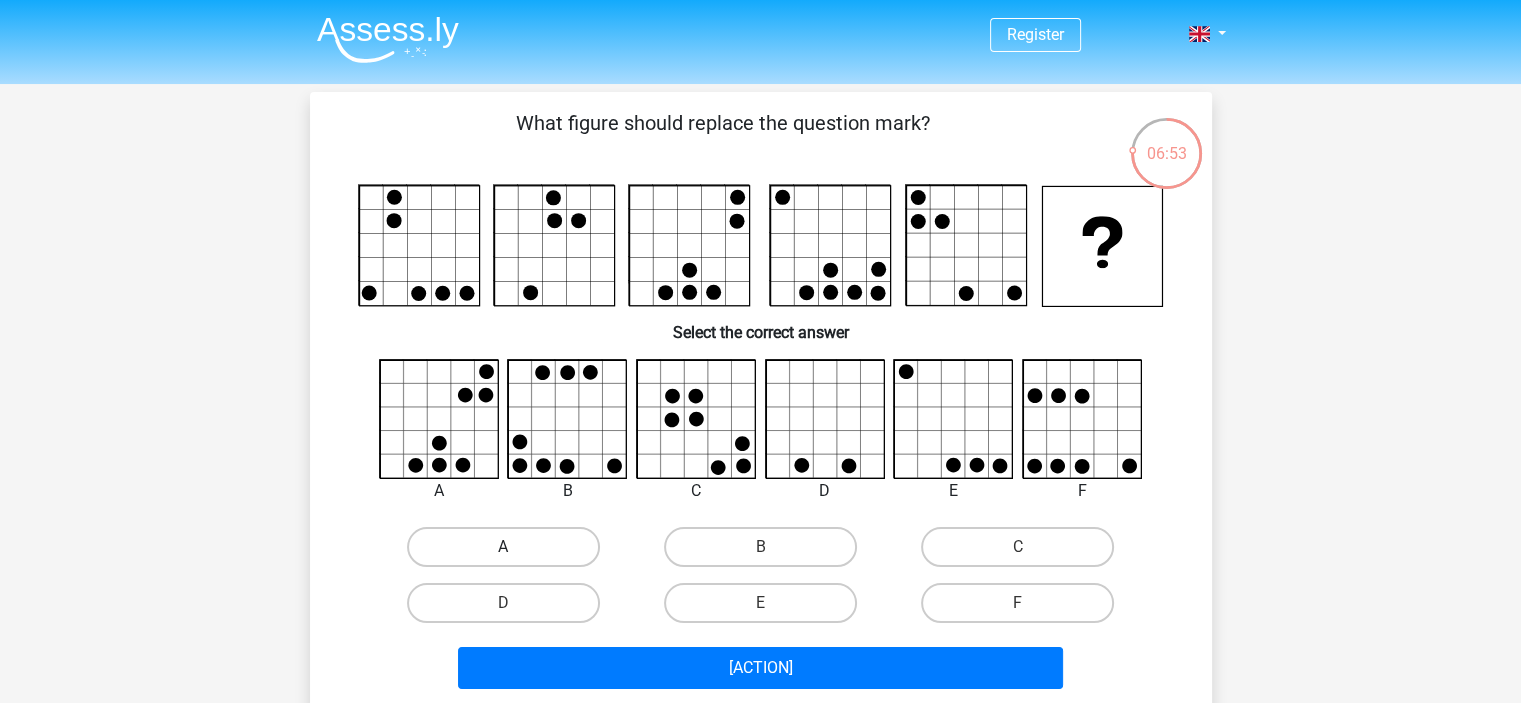 click on "A" at bounding box center [503, 547] 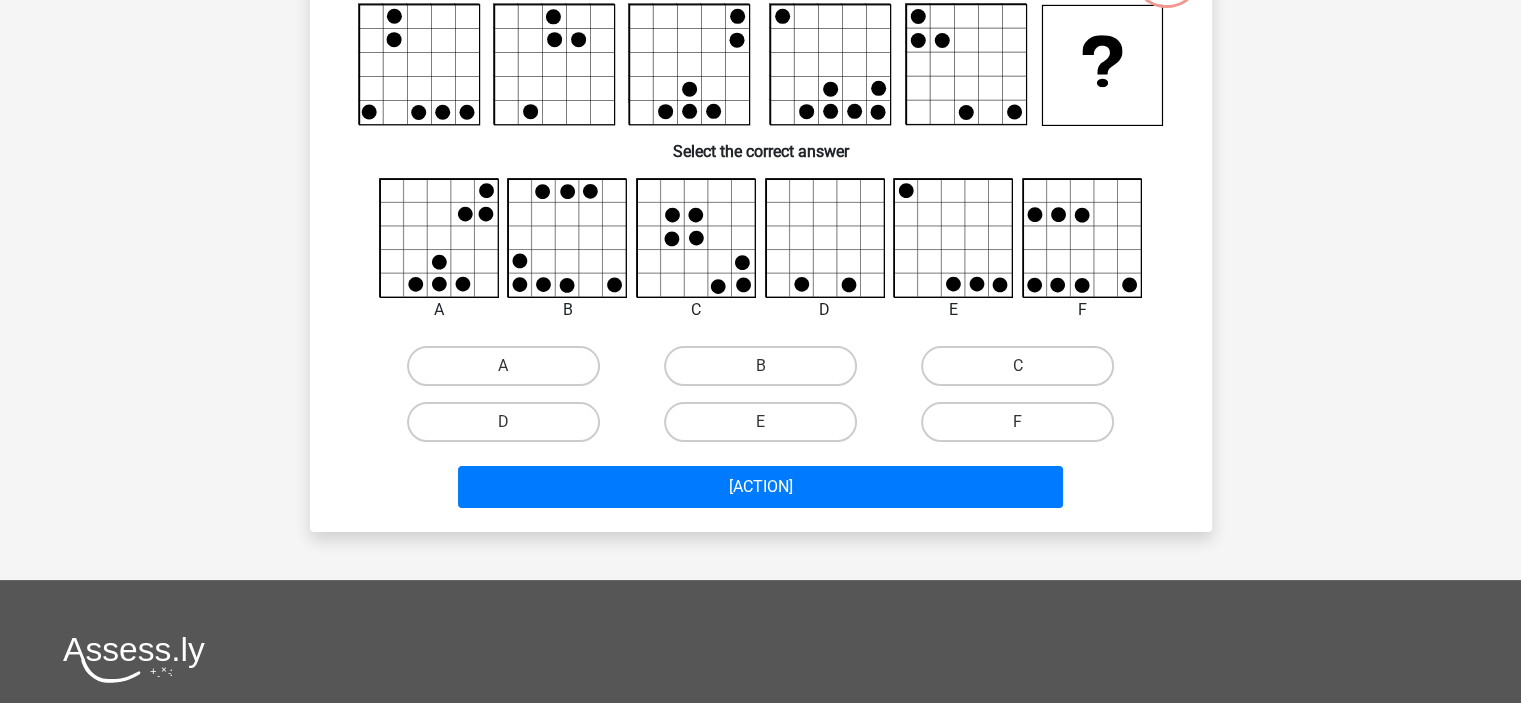 scroll, scrollTop: 200, scrollLeft: 0, axis: vertical 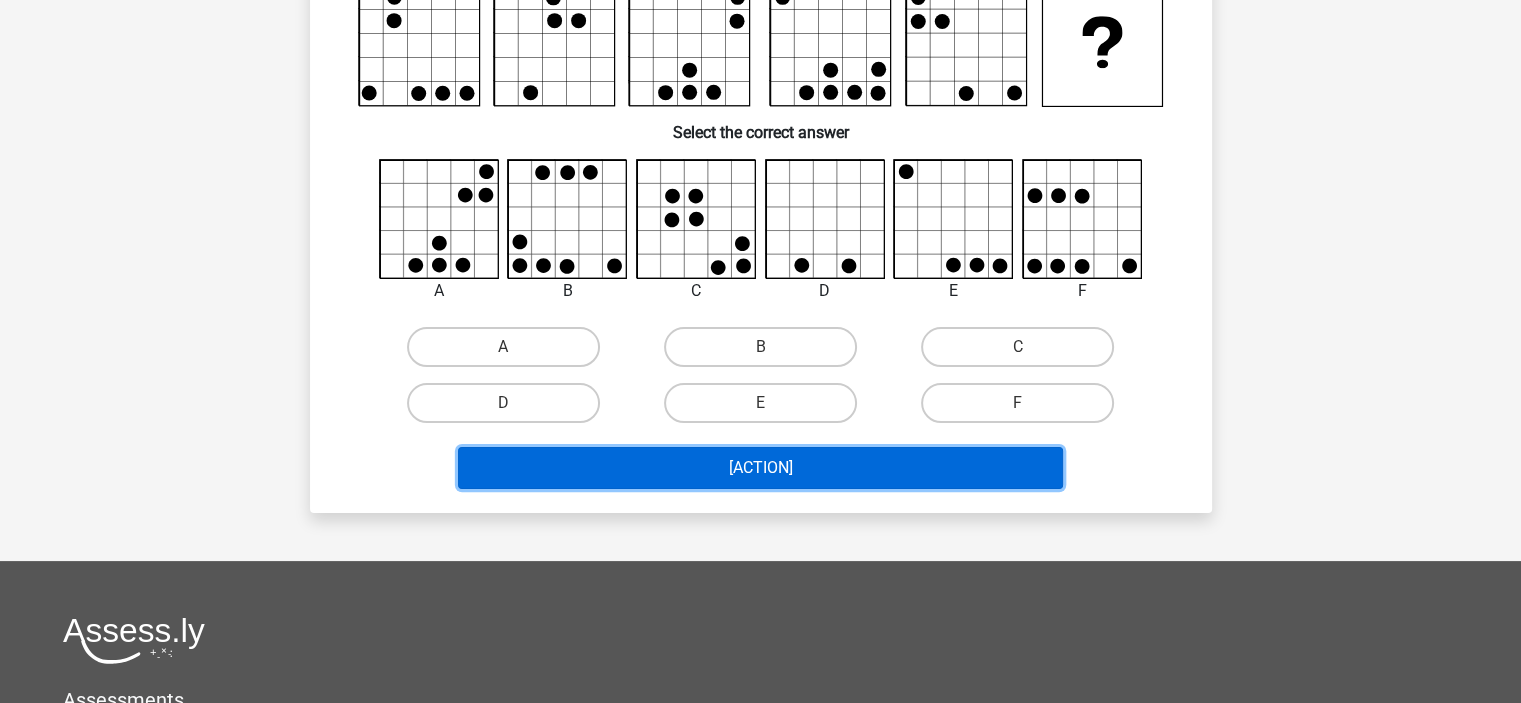 click on "Next Question" at bounding box center [760, 468] 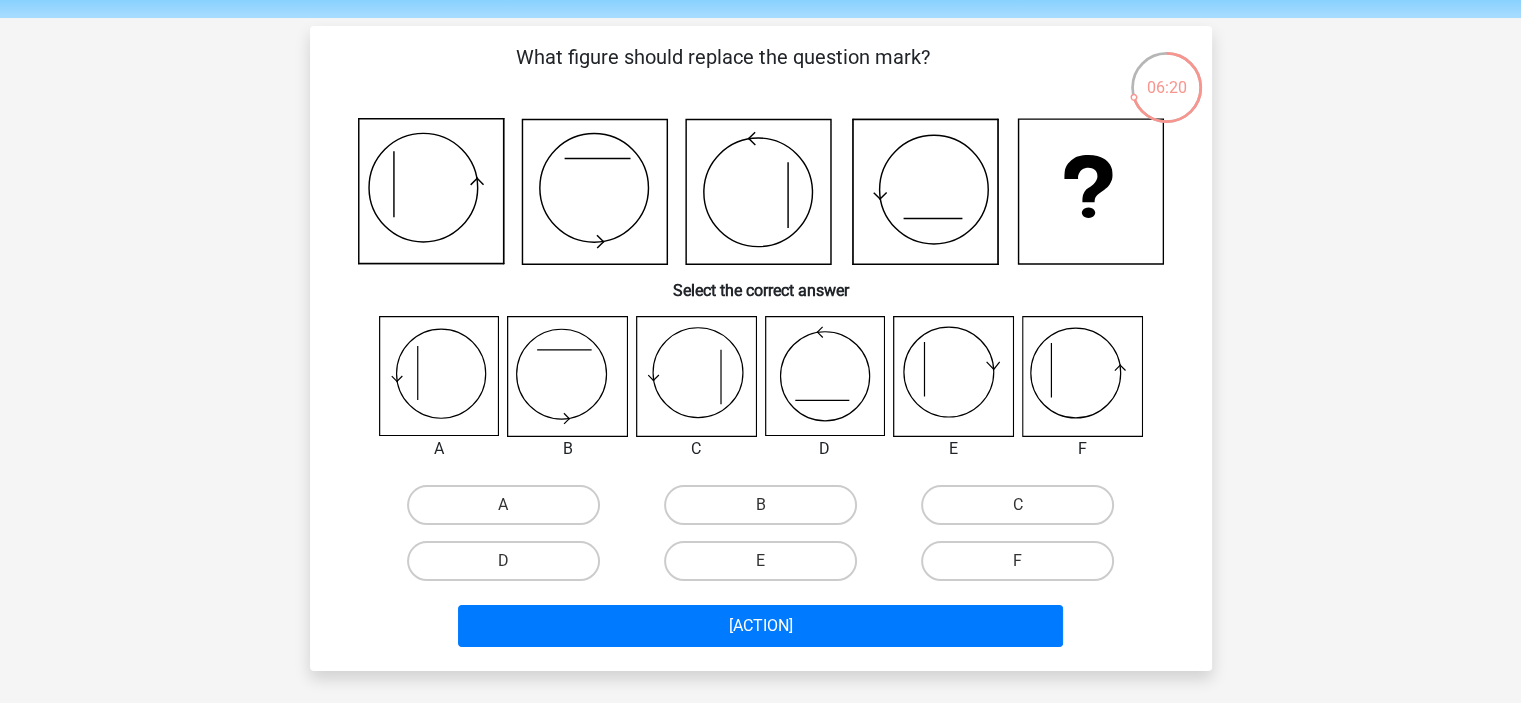 scroll, scrollTop: 100, scrollLeft: 0, axis: vertical 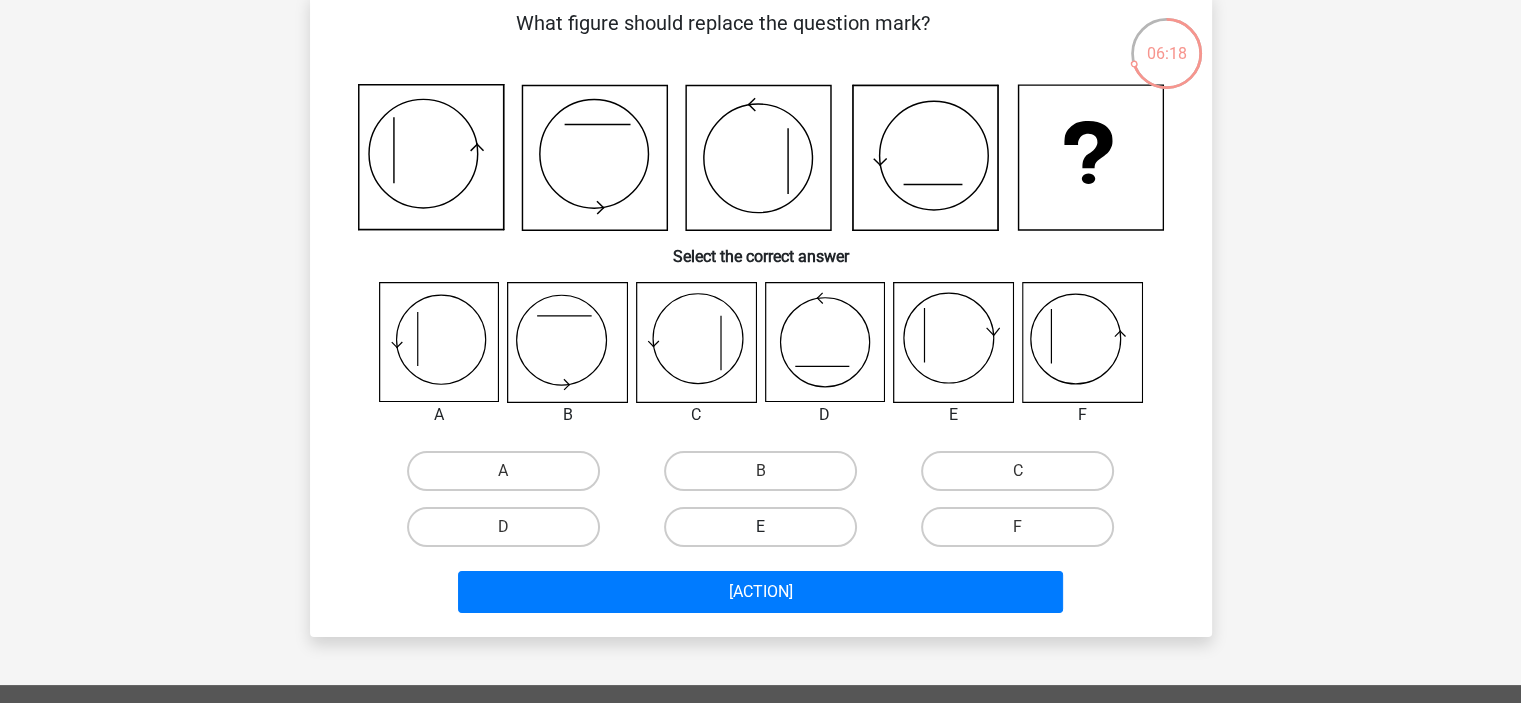 click on "E" at bounding box center (760, 527) 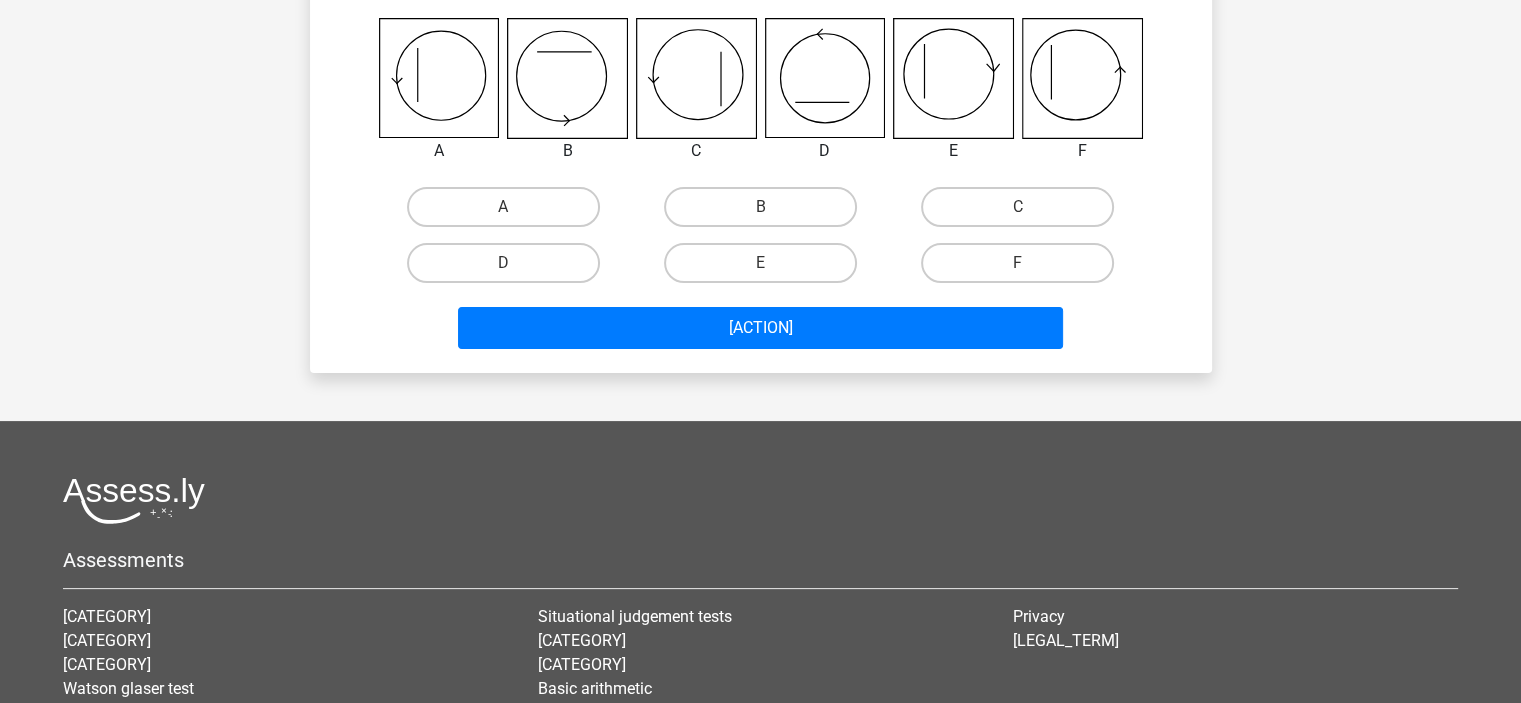 scroll, scrollTop: 200, scrollLeft: 0, axis: vertical 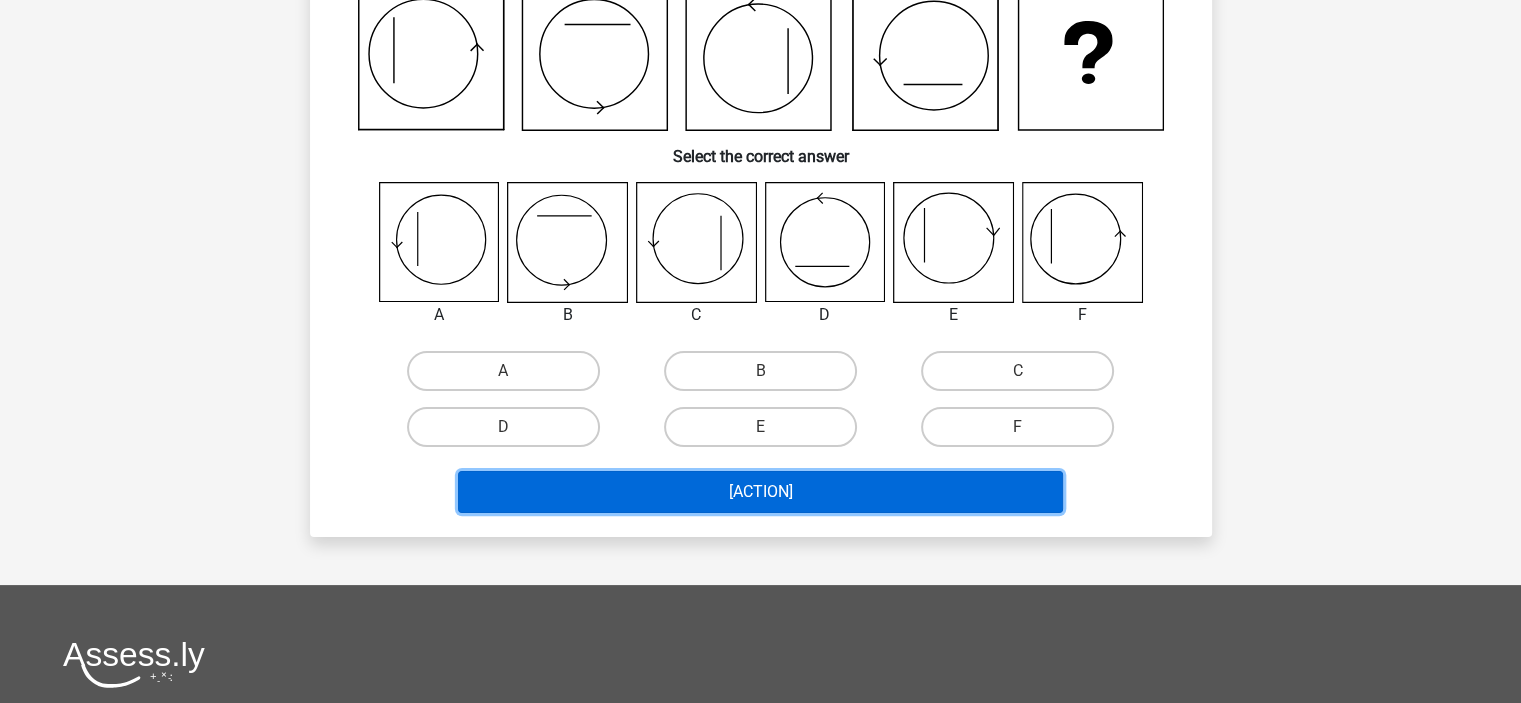 click on "Next Question" at bounding box center (760, 492) 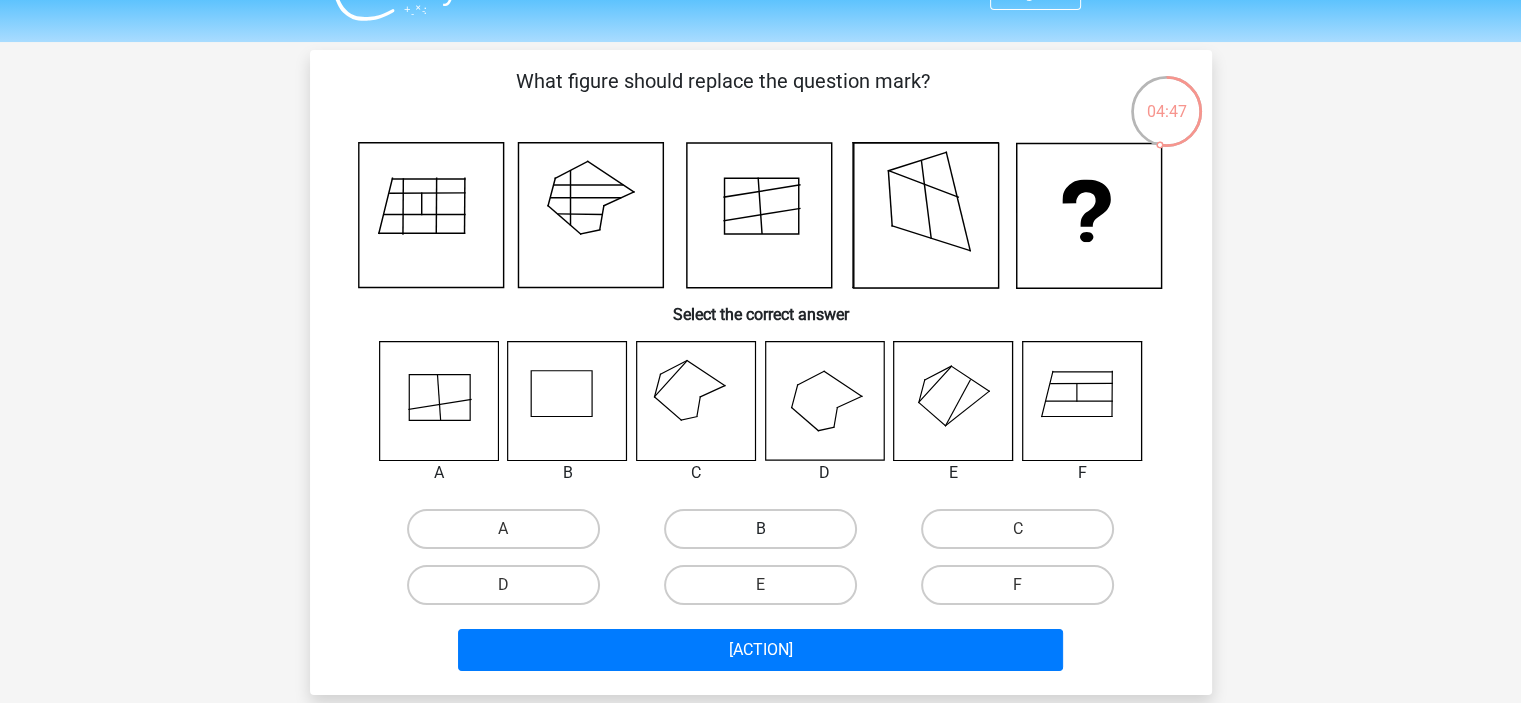 scroll, scrollTop: 100, scrollLeft: 0, axis: vertical 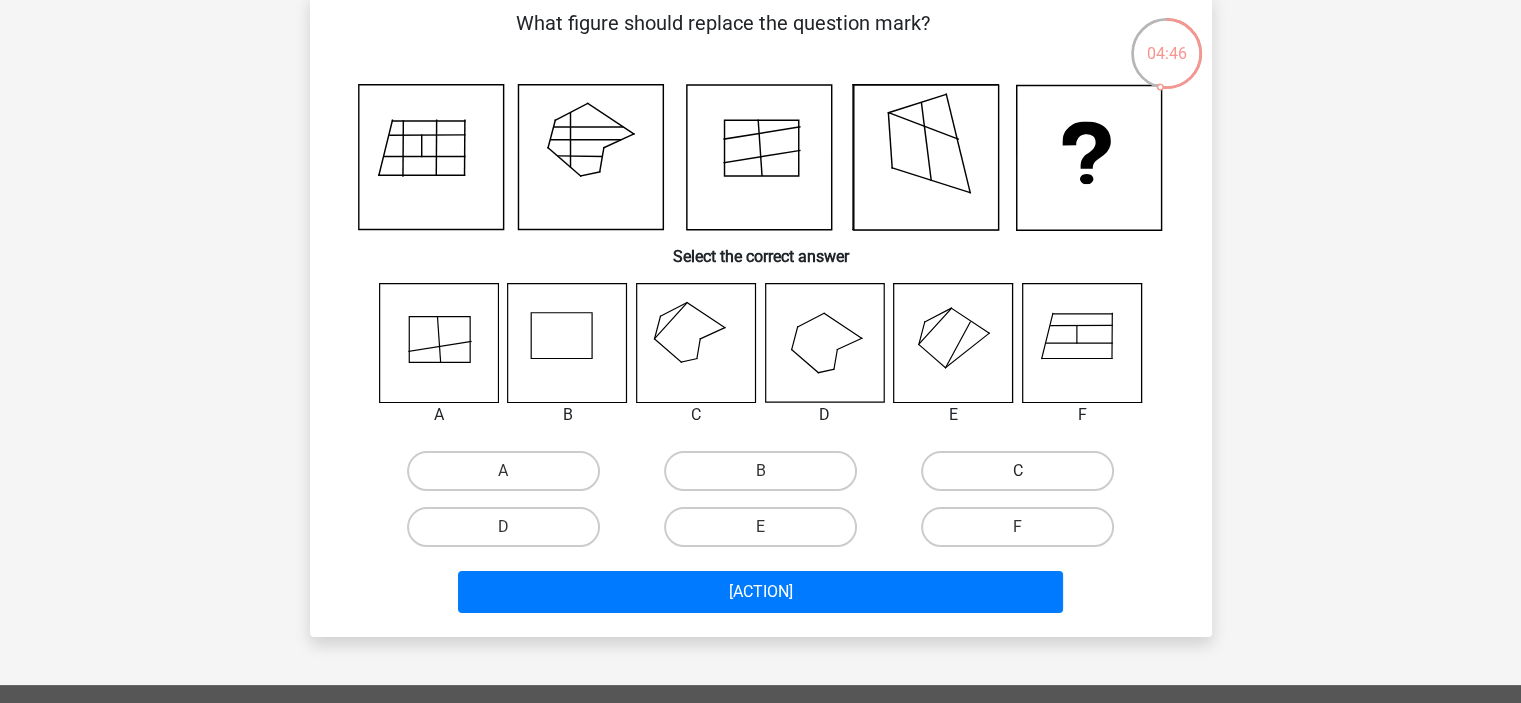 click on "C" at bounding box center [1017, 471] 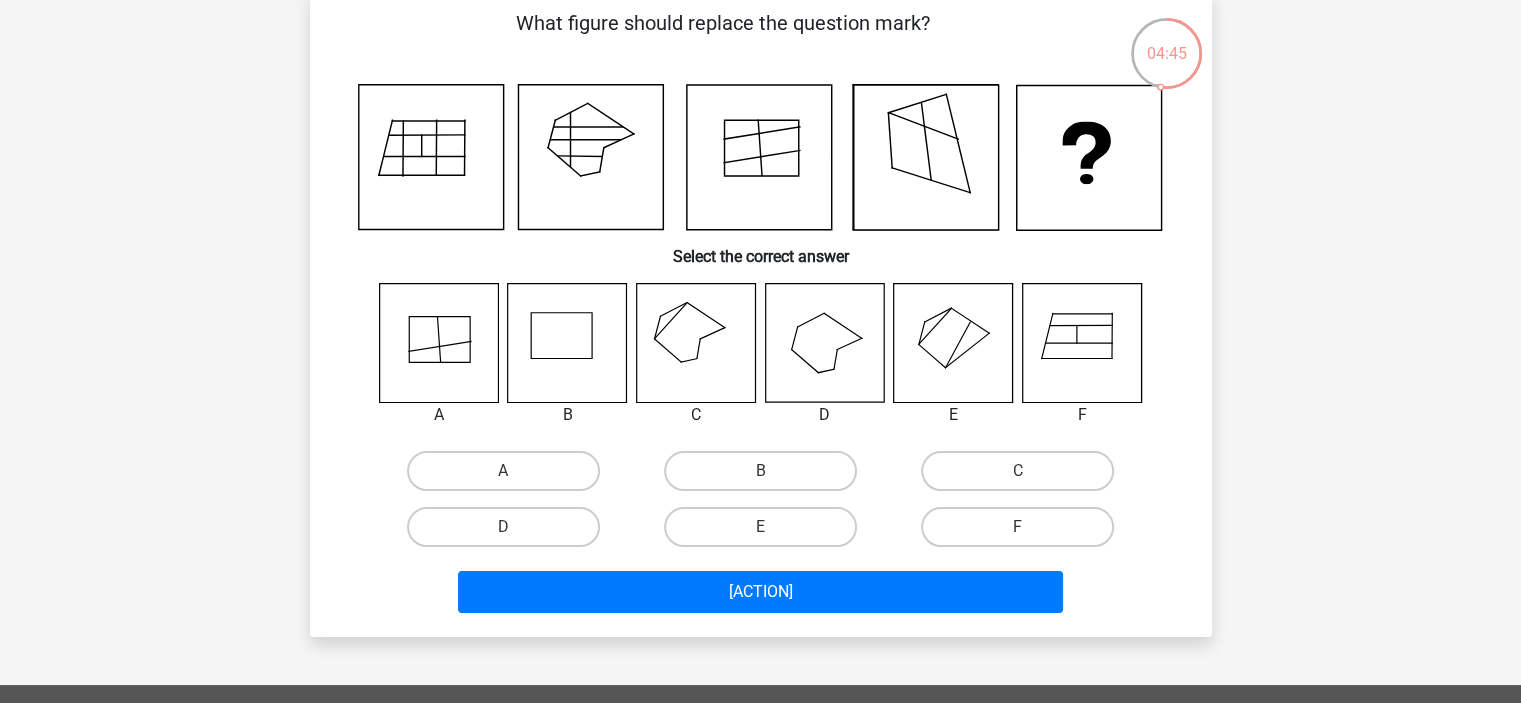 click on "Next Question" at bounding box center [761, 588] 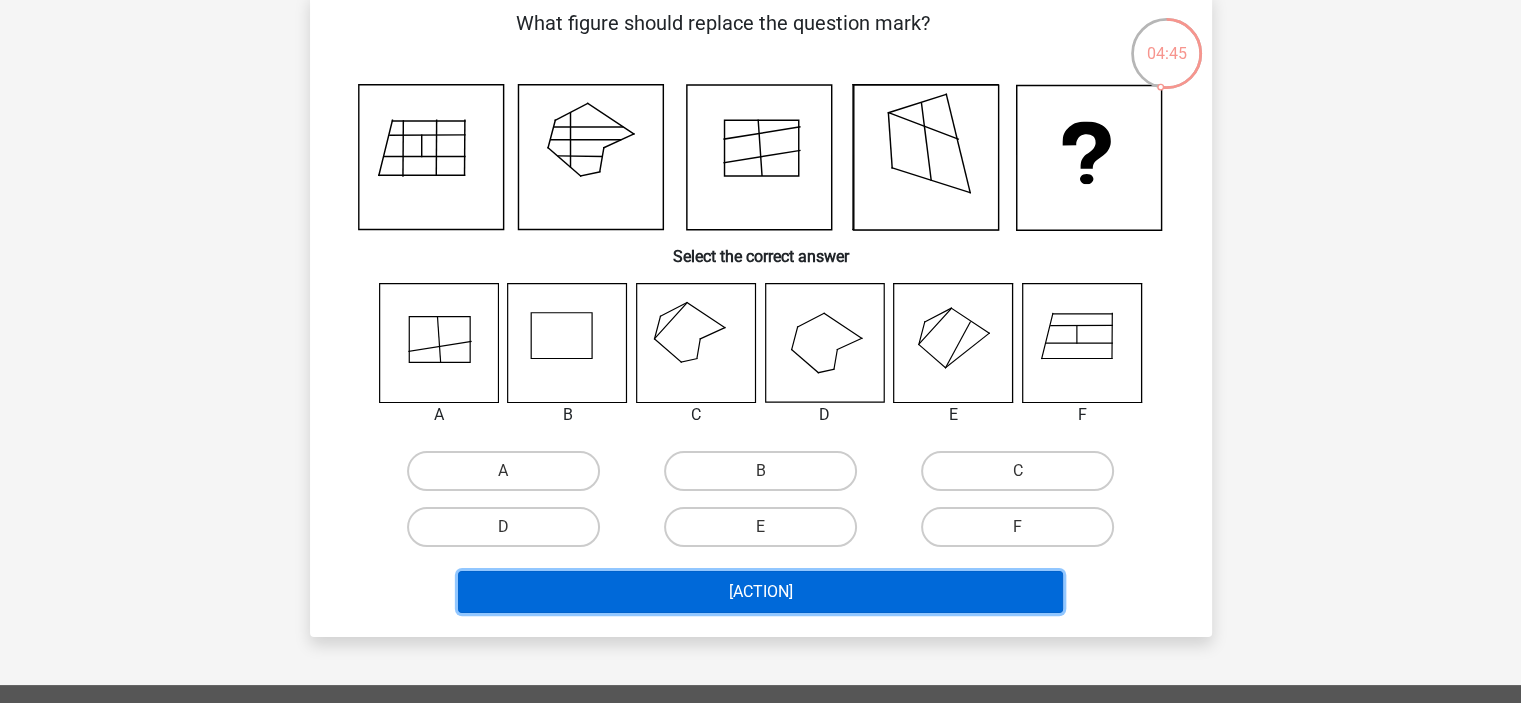 click on "Next Question" at bounding box center (760, 592) 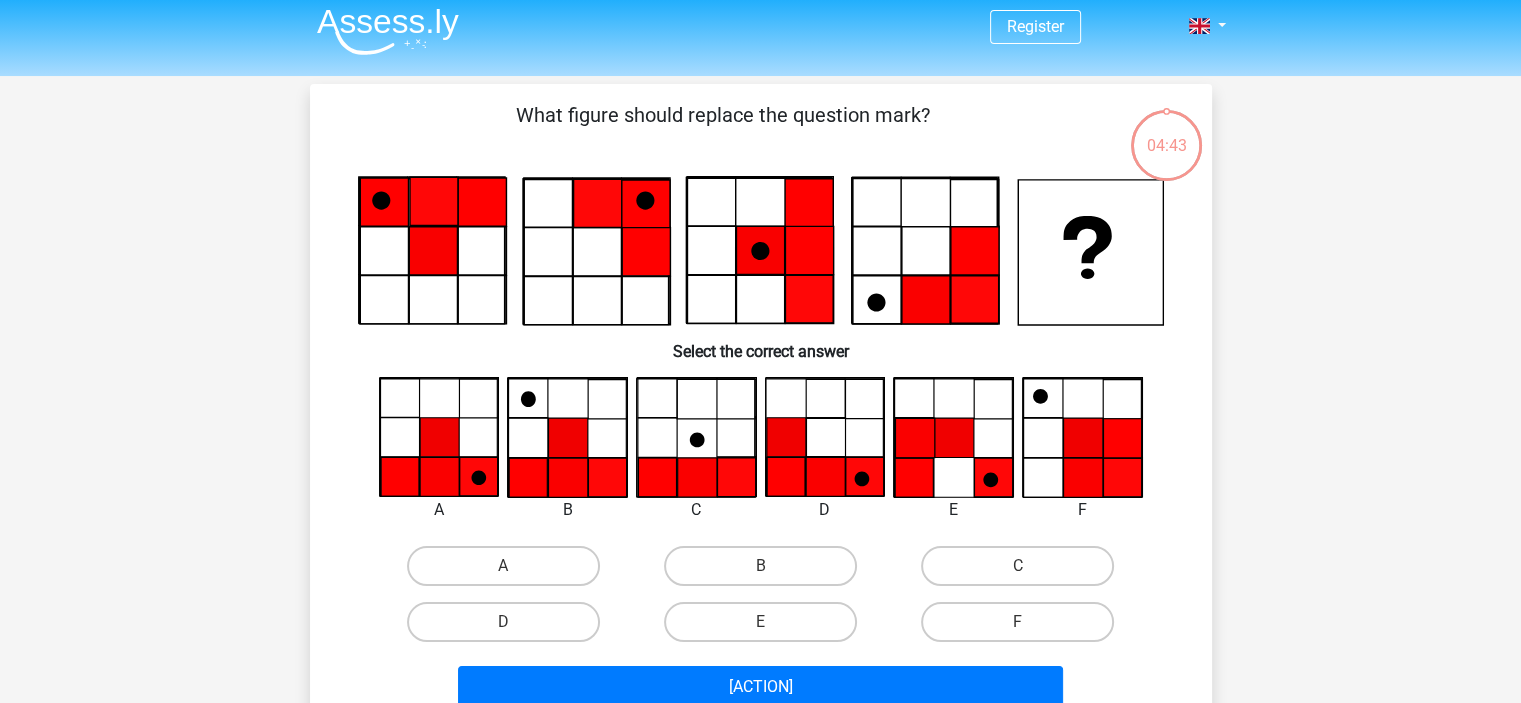 scroll, scrollTop: 0, scrollLeft: 0, axis: both 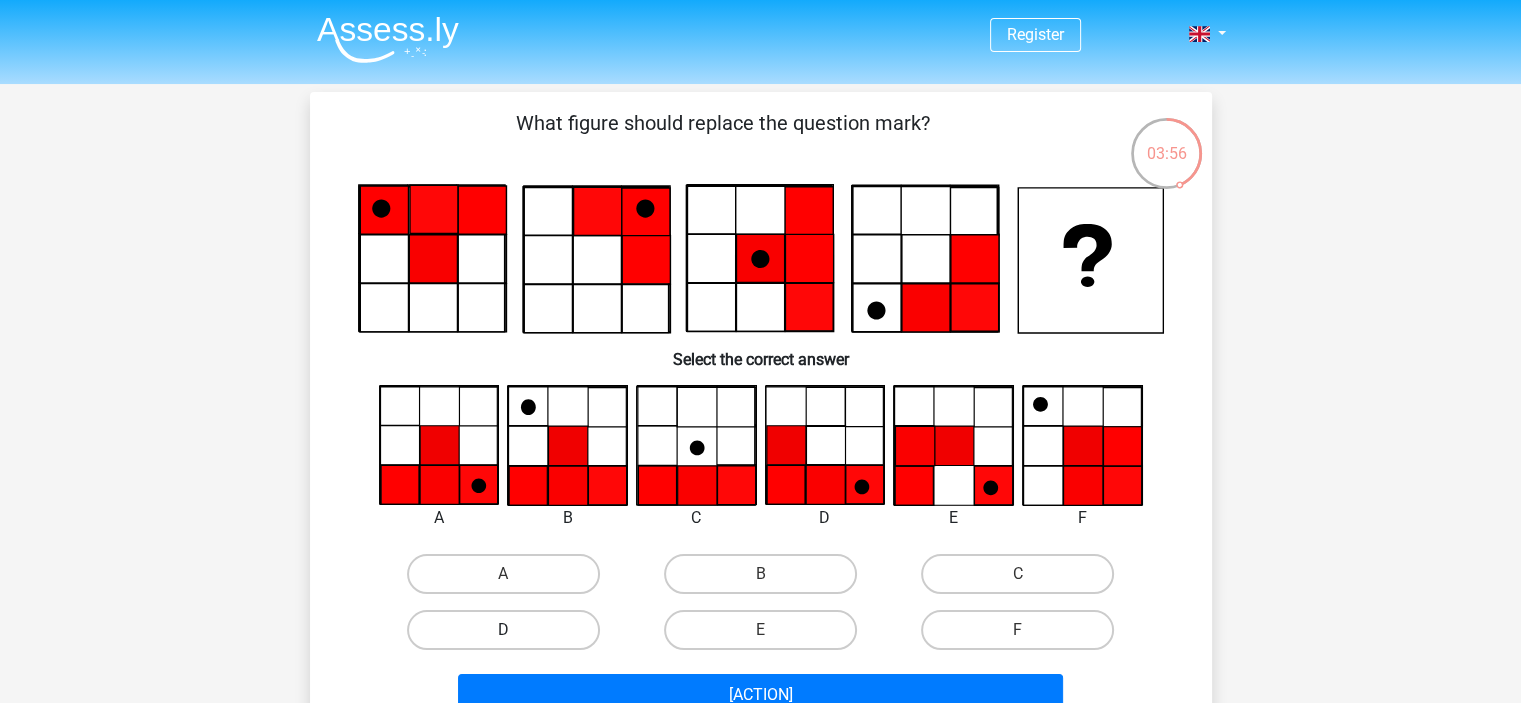 click on "D" at bounding box center (503, 630) 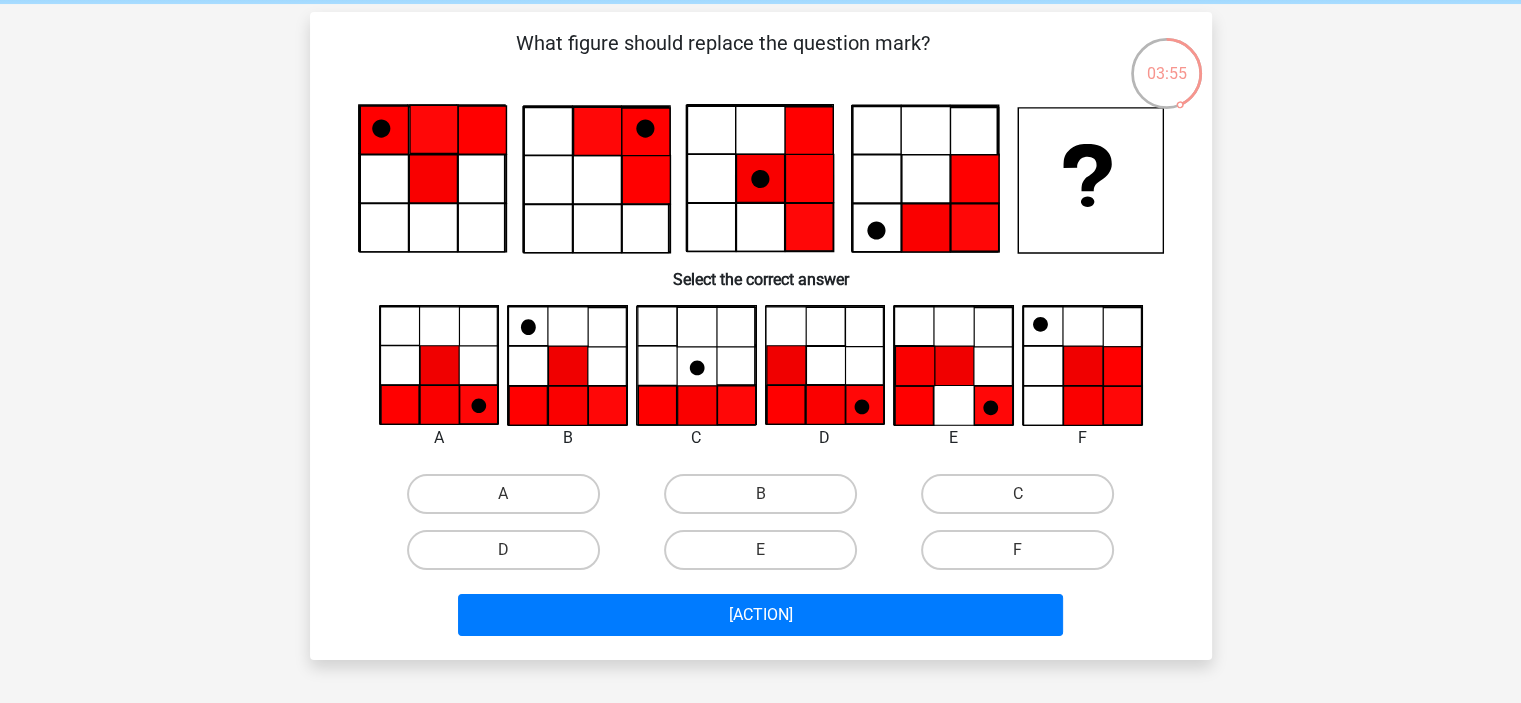 scroll, scrollTop: 200, scrollLeft: 0, axis: vertical 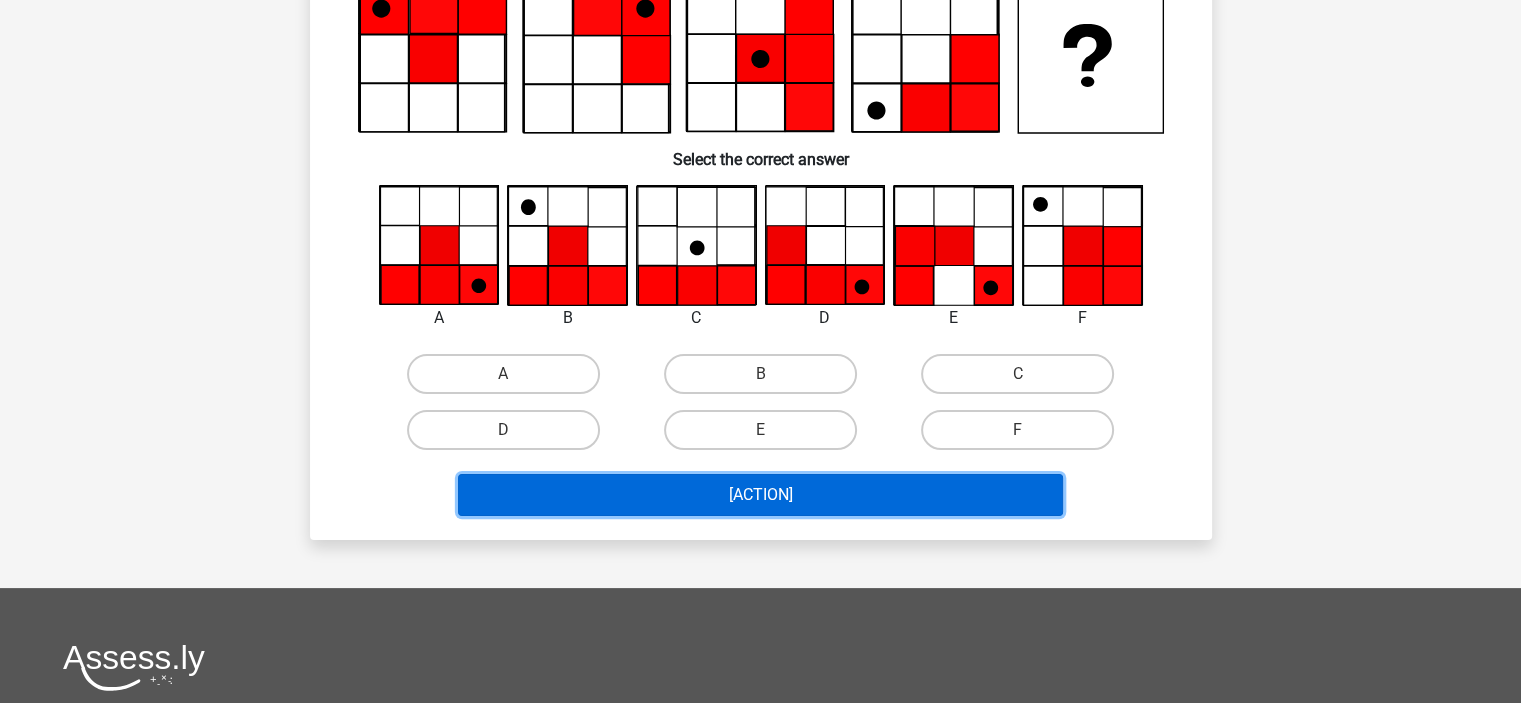 click on "Next Question" at bounding box center [760, 495] 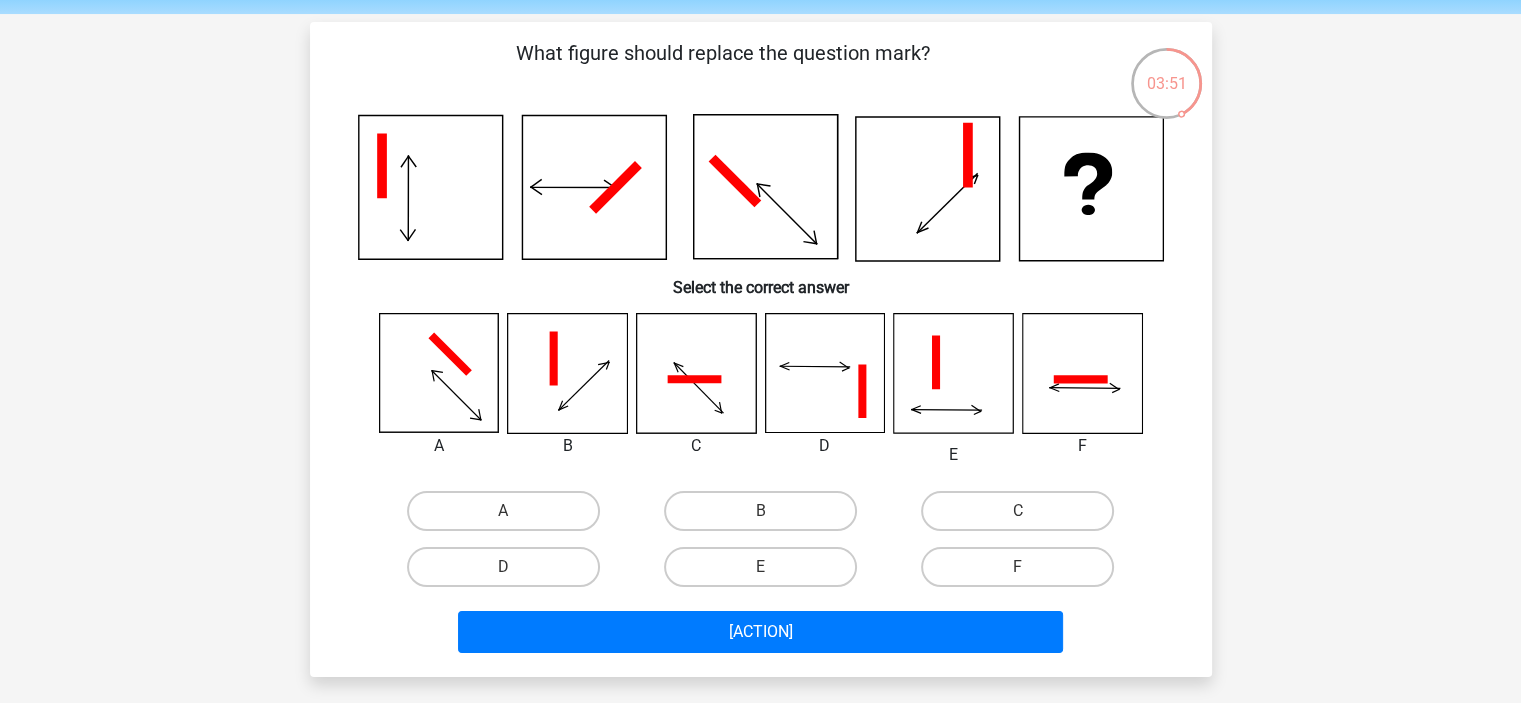 scroll, scrollTop: 0, scrollLeft: 0, axis: both 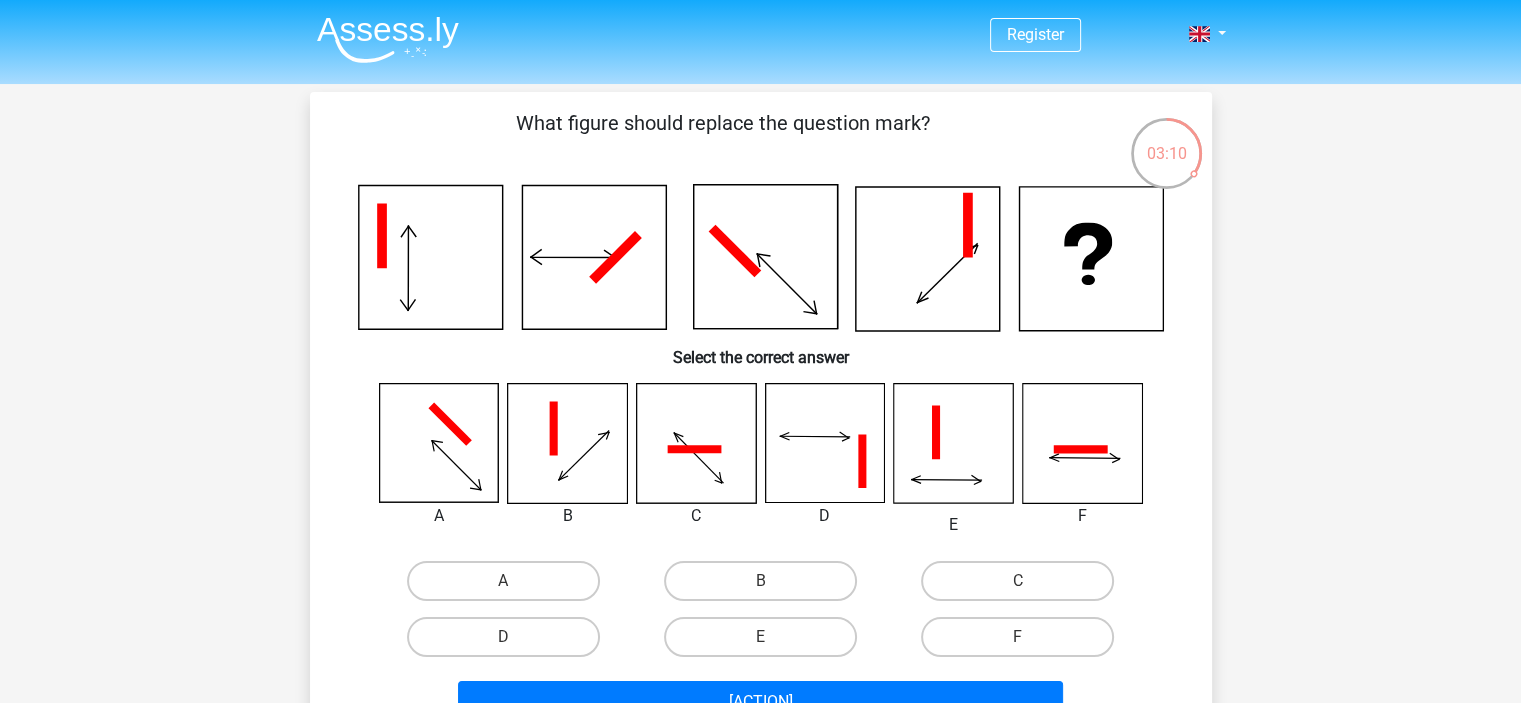 click on "F" at bounding box center [1017, 637] 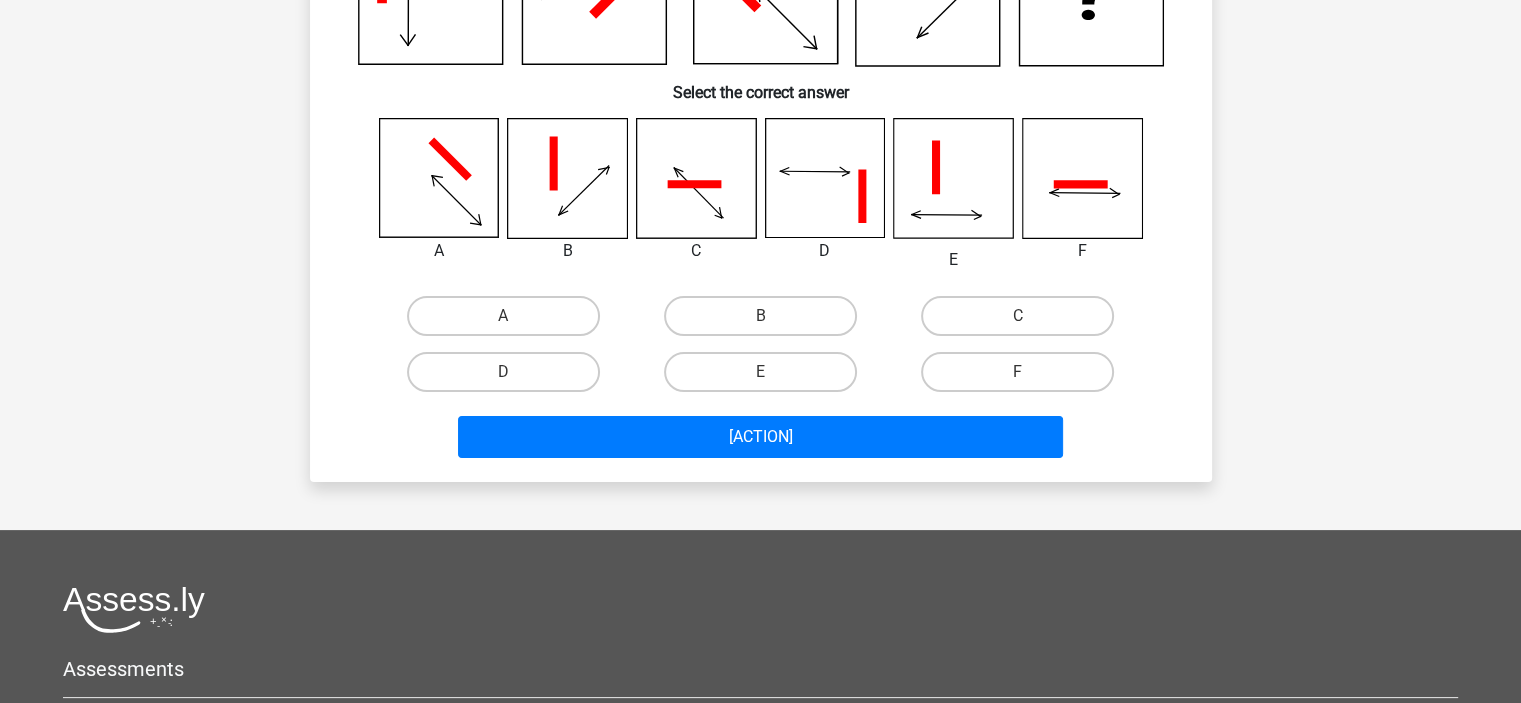 scroll, scrollTop: 300, scrollLeft: 0, axis: vertical 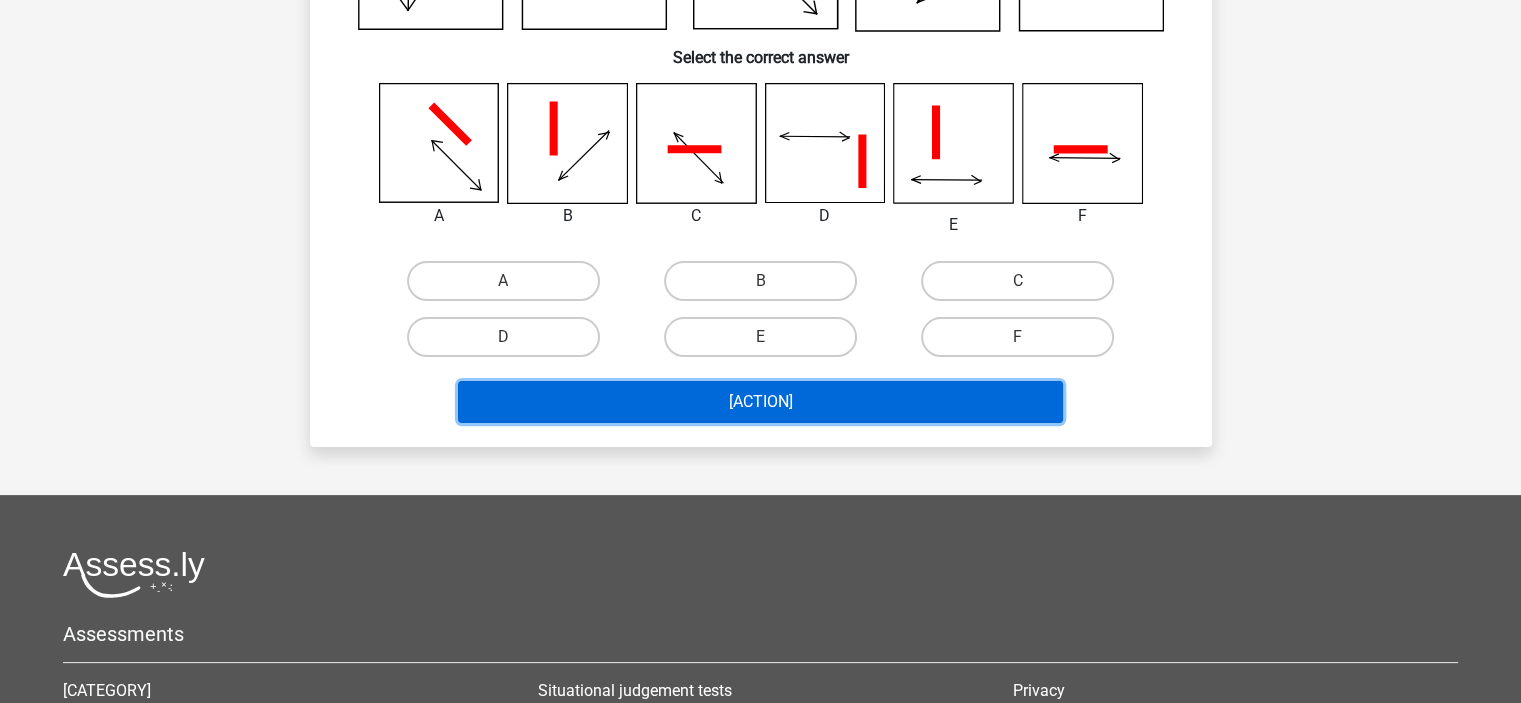 click on "Next Question" at bounding box center (760, 402) 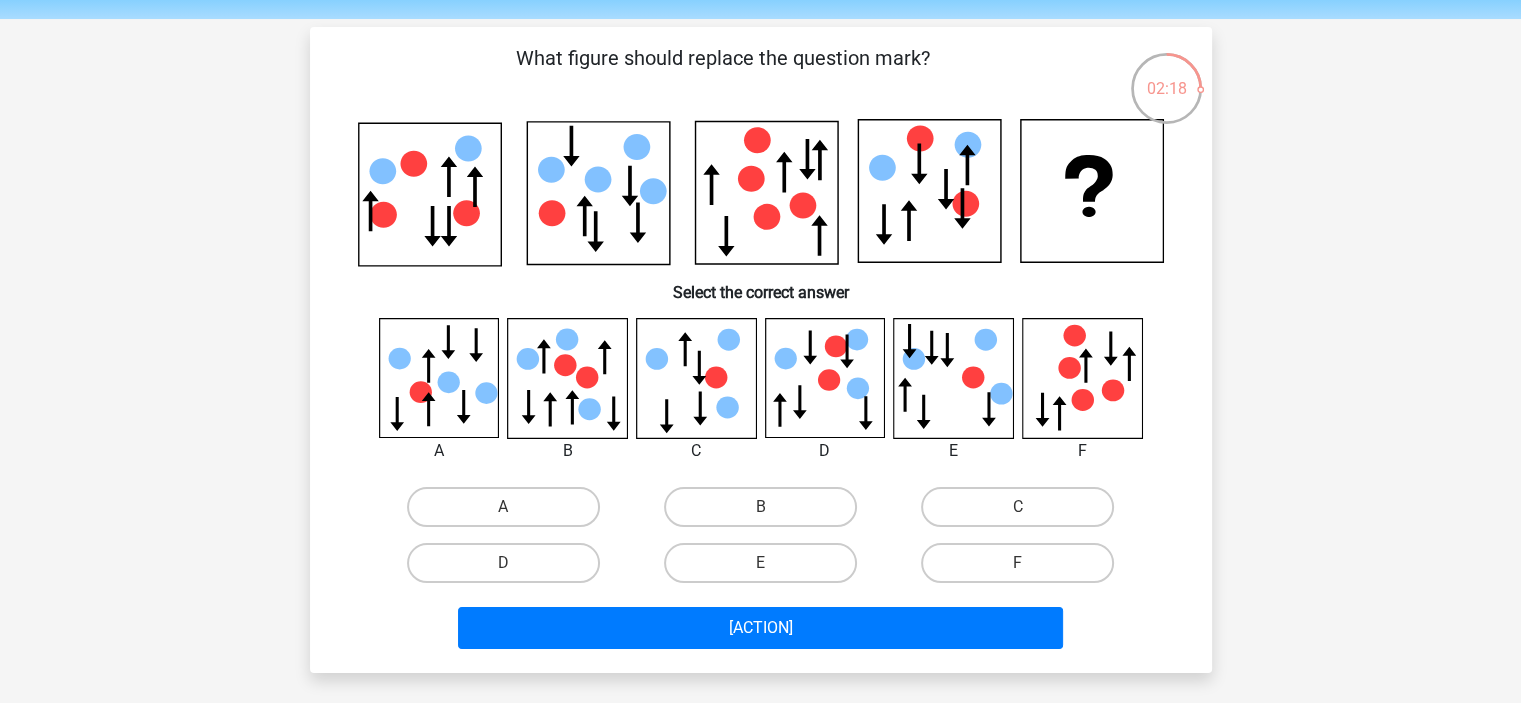 scroll, scrollTop: 100, scrollLeft: 0, axis: vertical 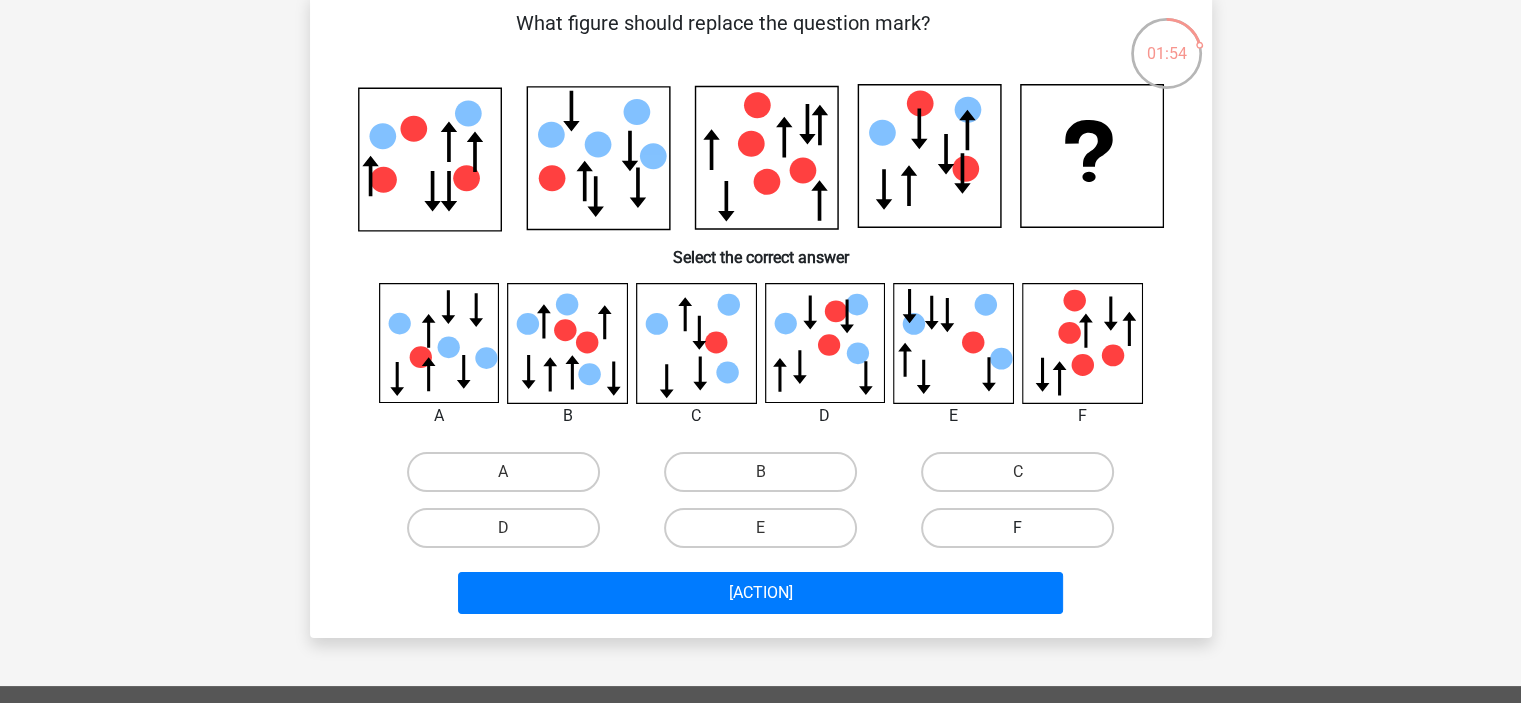 click on "F" at bounding box center [1017, 528] 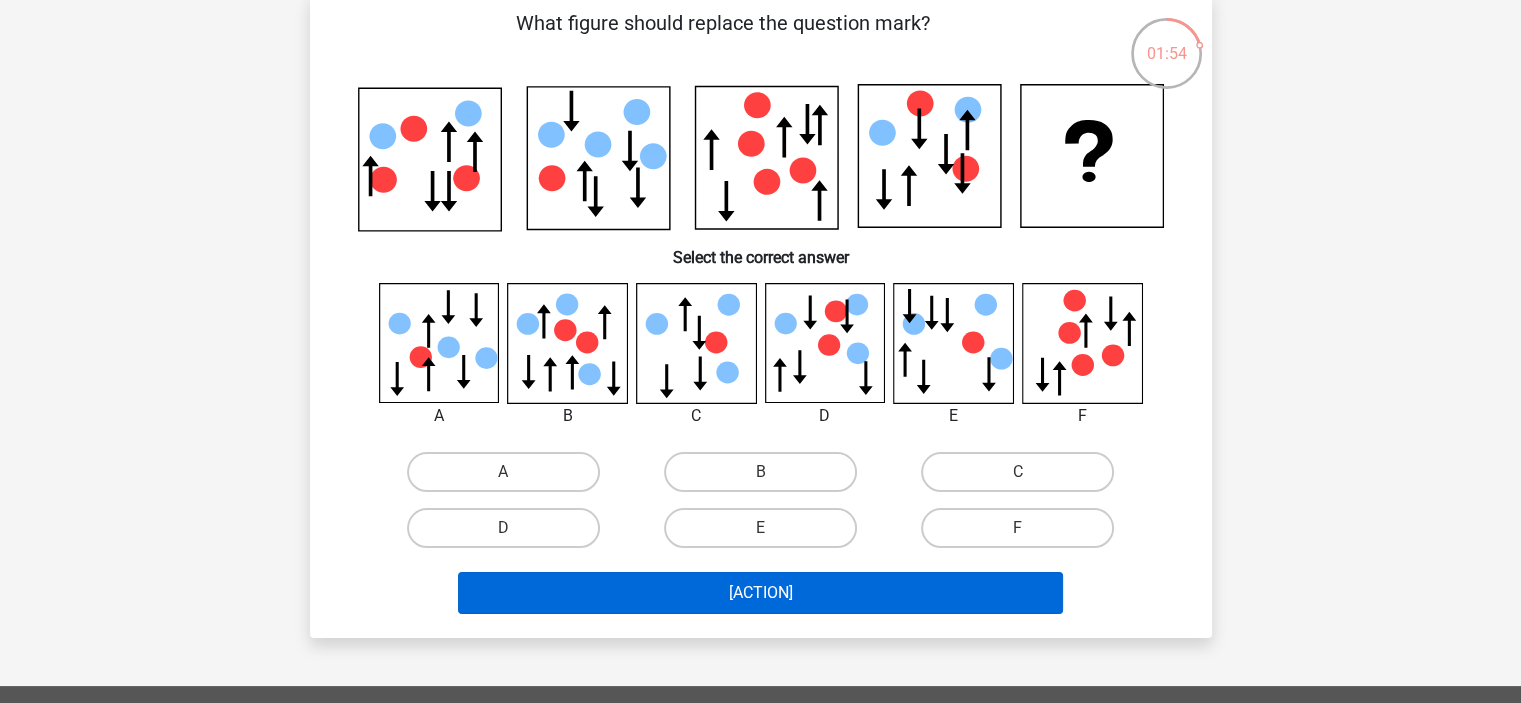 click on "Next Question" at bounding box center [761, 589] 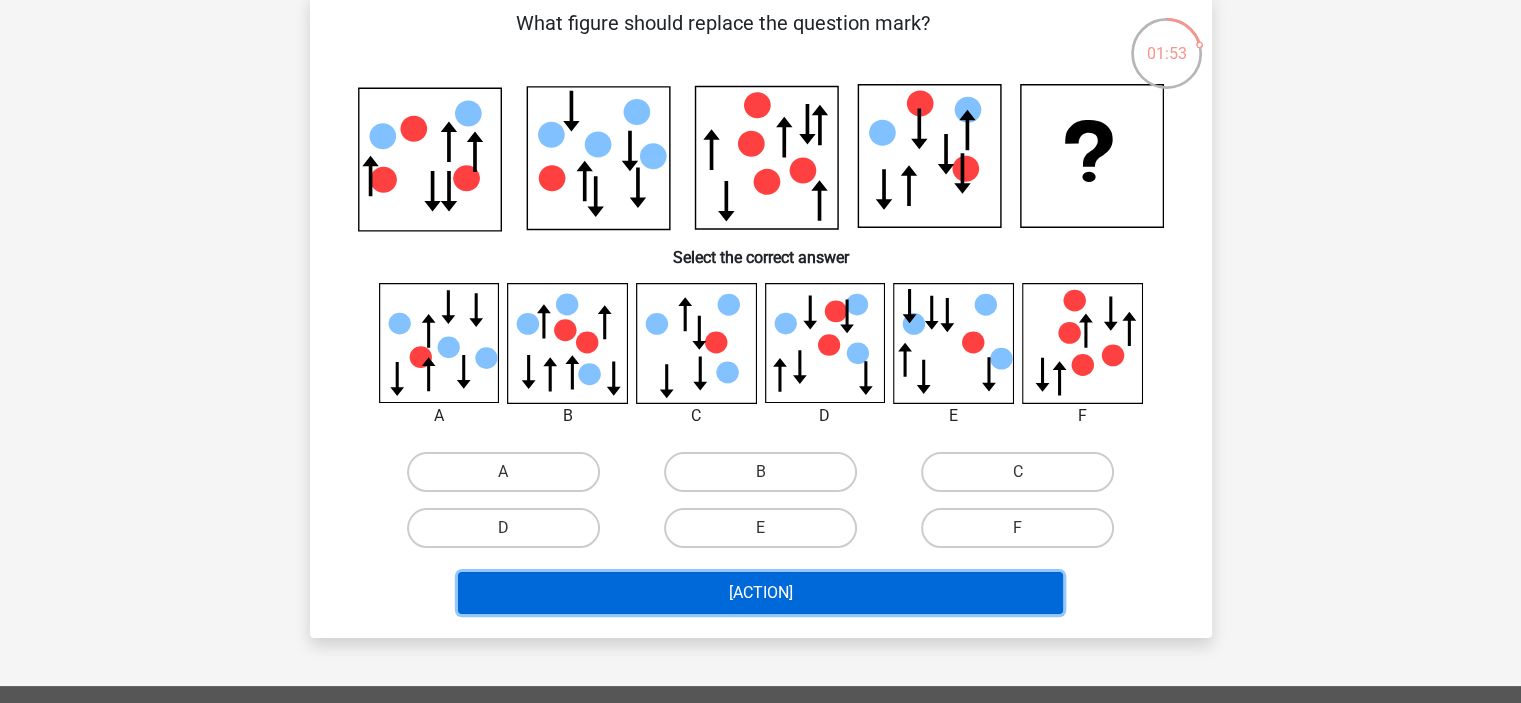 click on "Next Question" at bounding box center (760, 593) 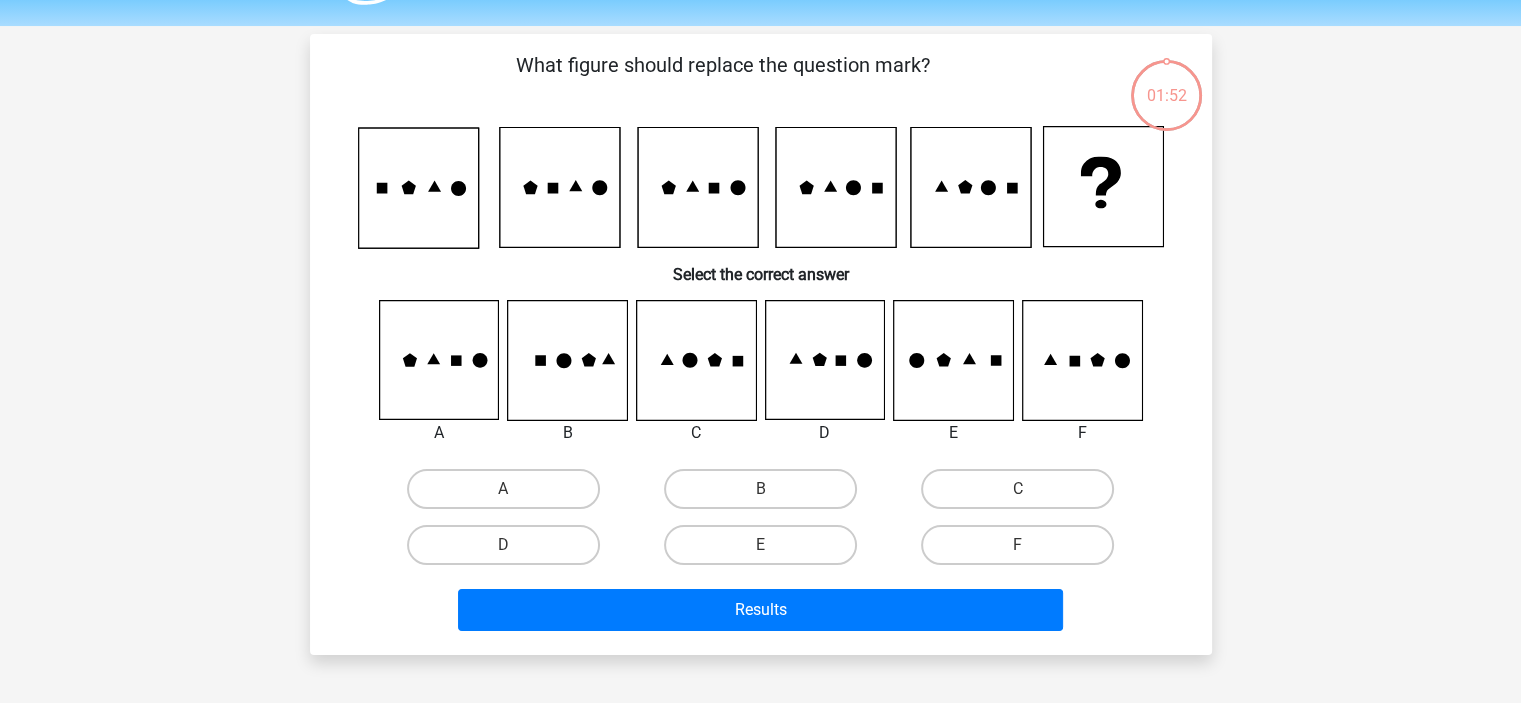 scroll, scrollTop: 100, scrollLeft: 0, axis: vertical 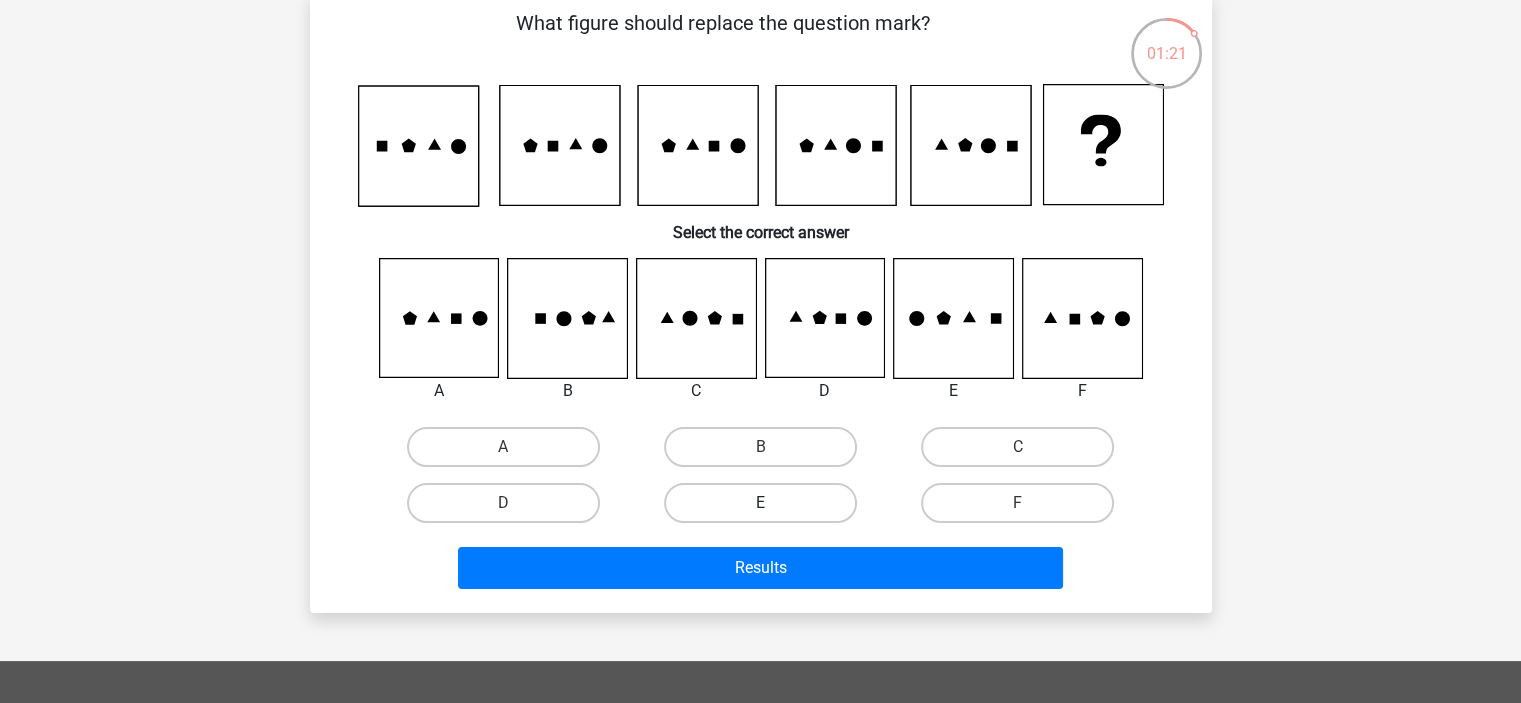 click on "E" at bounding box center [760, 503] 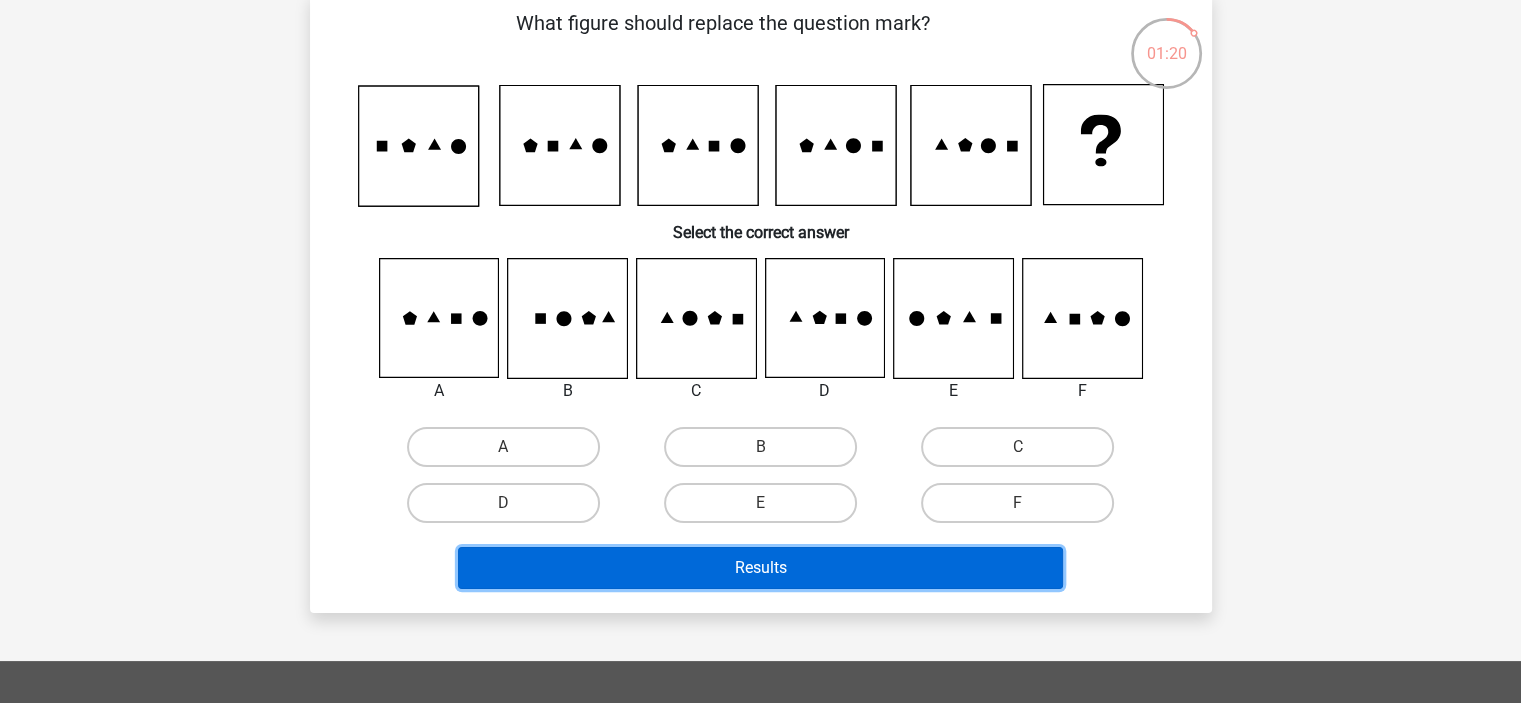 click on "Results" at bounding box center (760, 568) 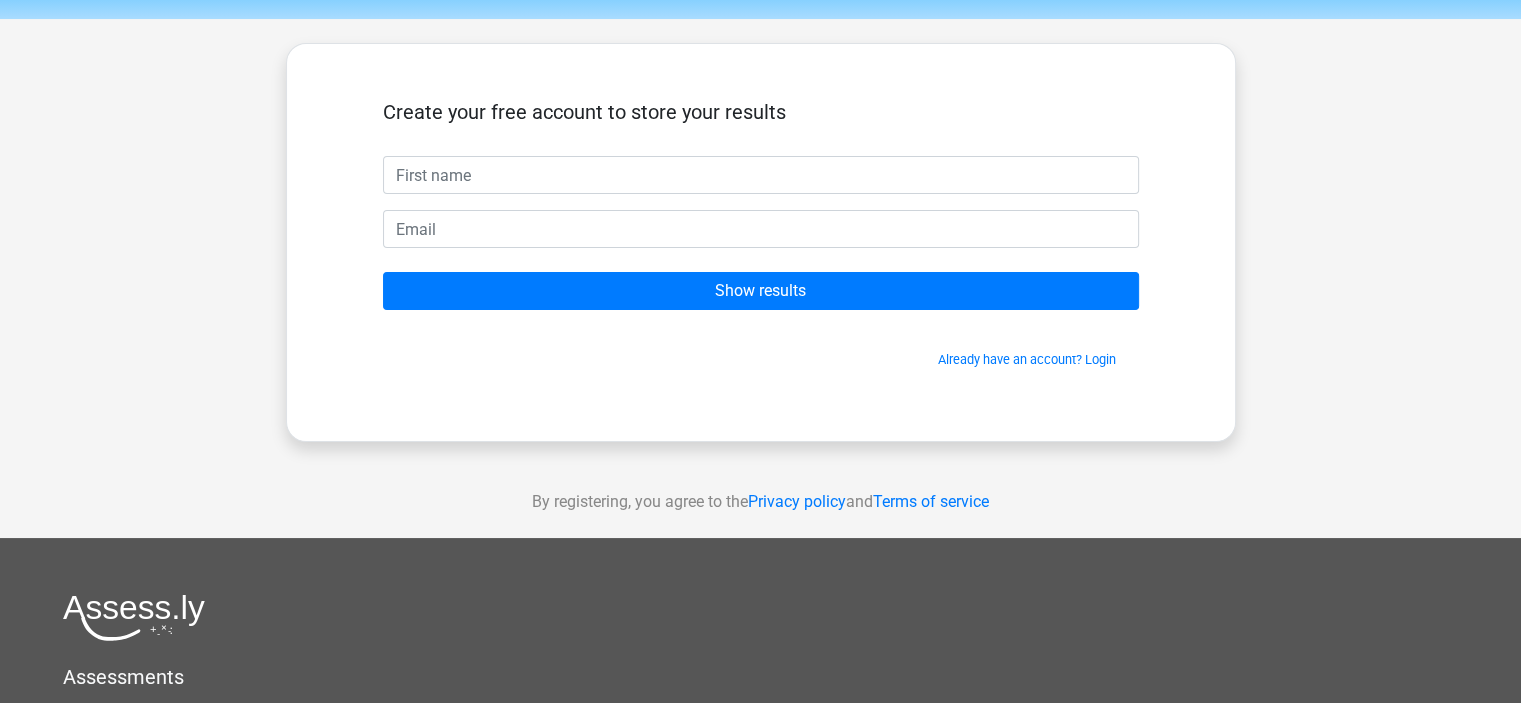 scroll, scrollTop: 100, scrollLeft: 0, axis: vertical 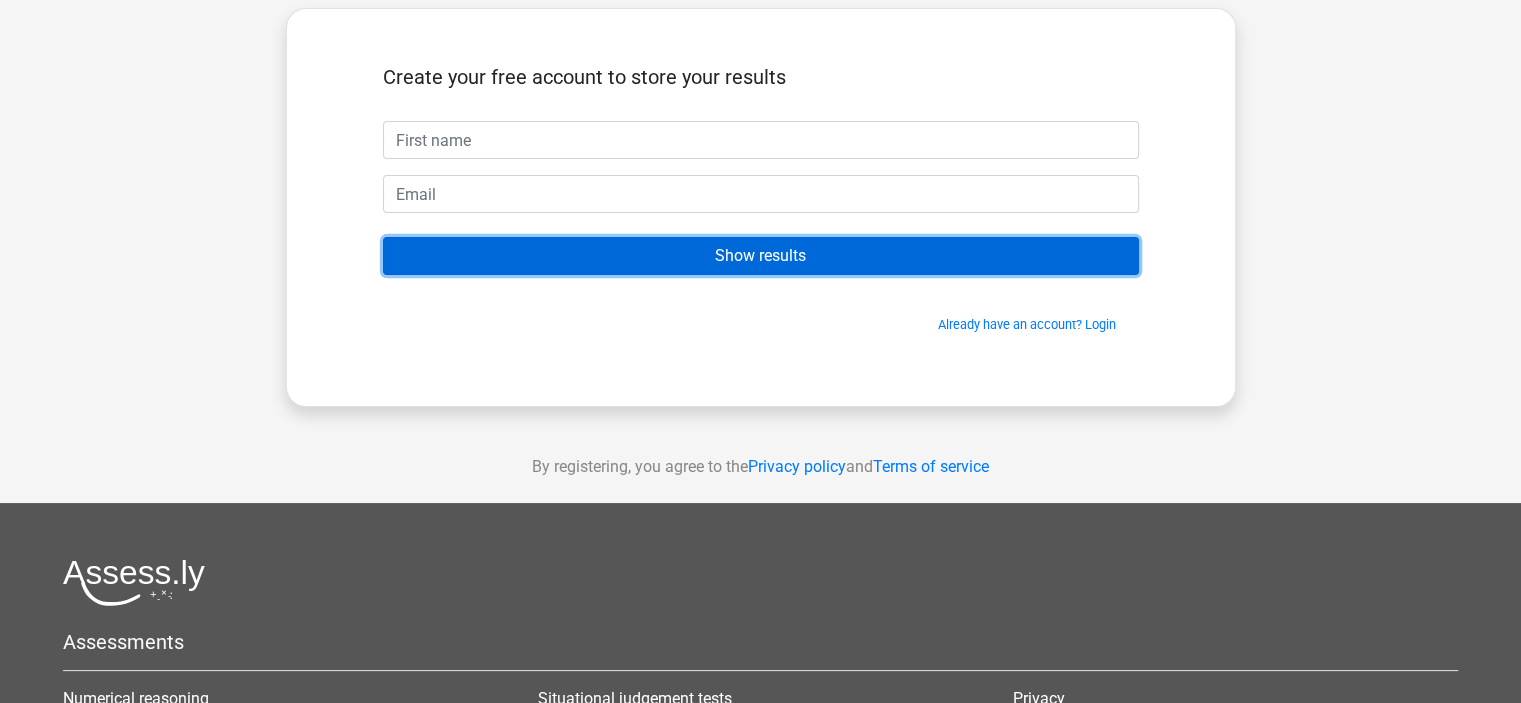click on "Show results" at bounding box center (761, 256) 